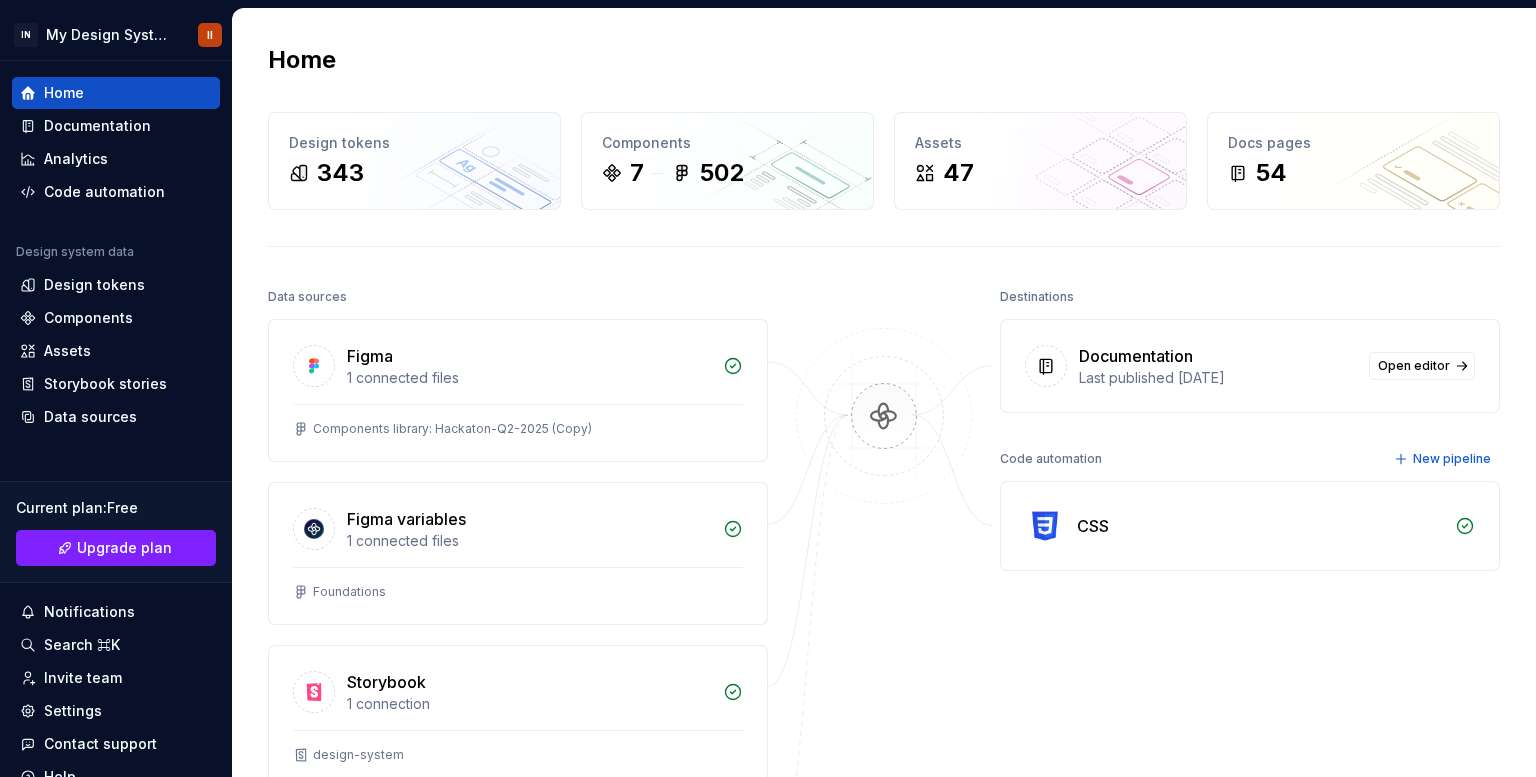scroll, scrollTop: 0, scrollLeft: 0, axis: both 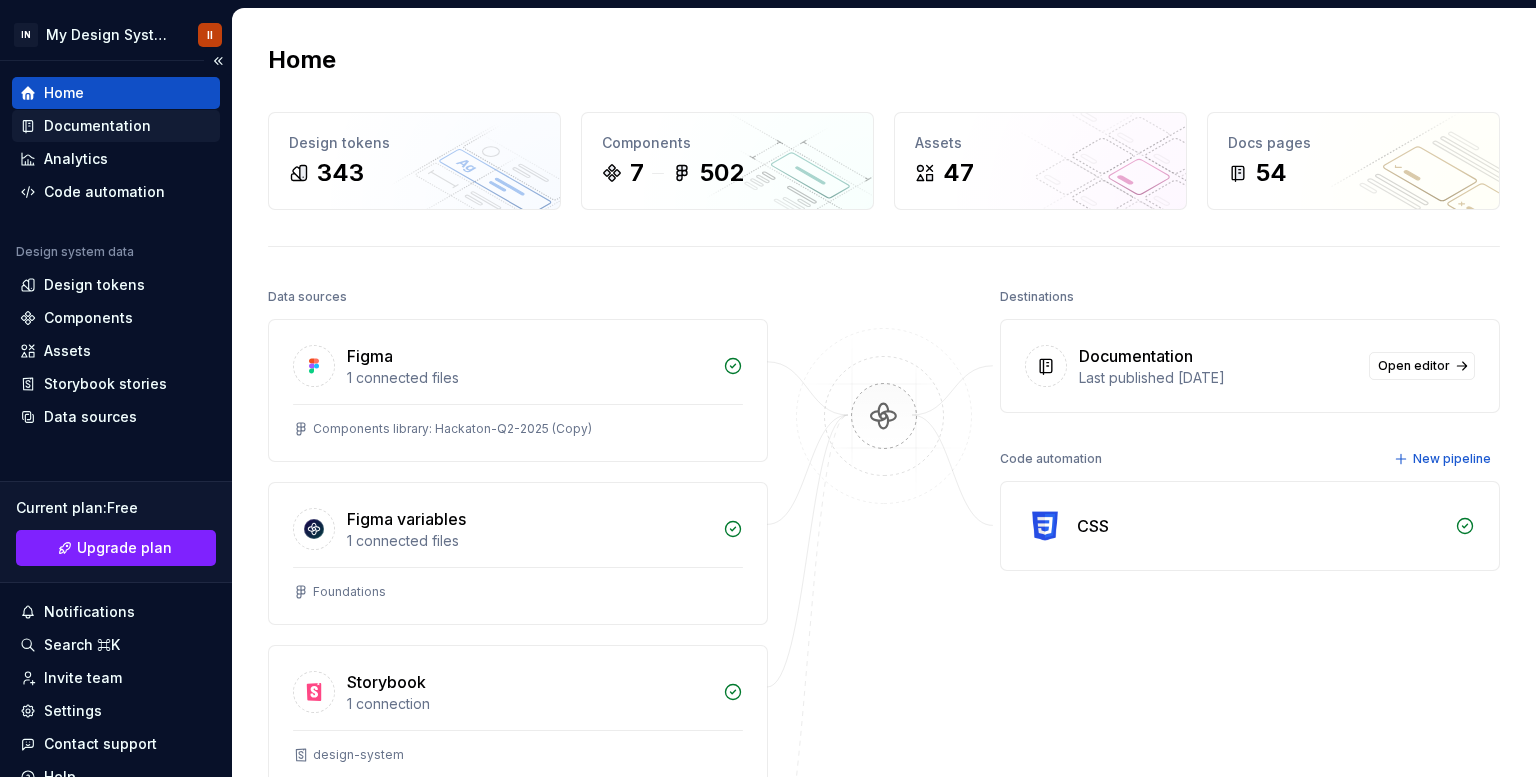 click on "Documentation" at bounding box center (97, 126) 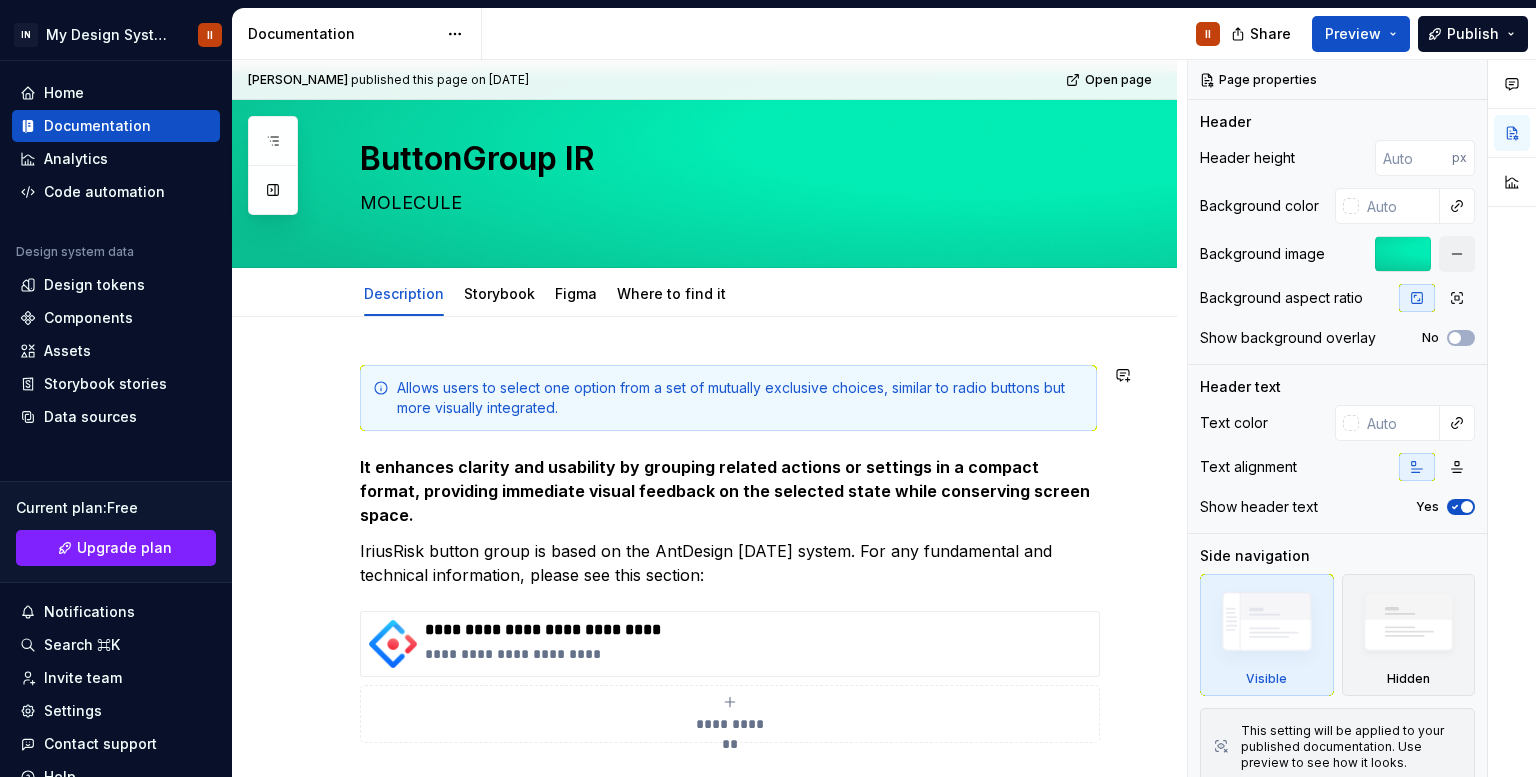 scroll, scrollTop: 0, scrollLeft: 0, axis: both 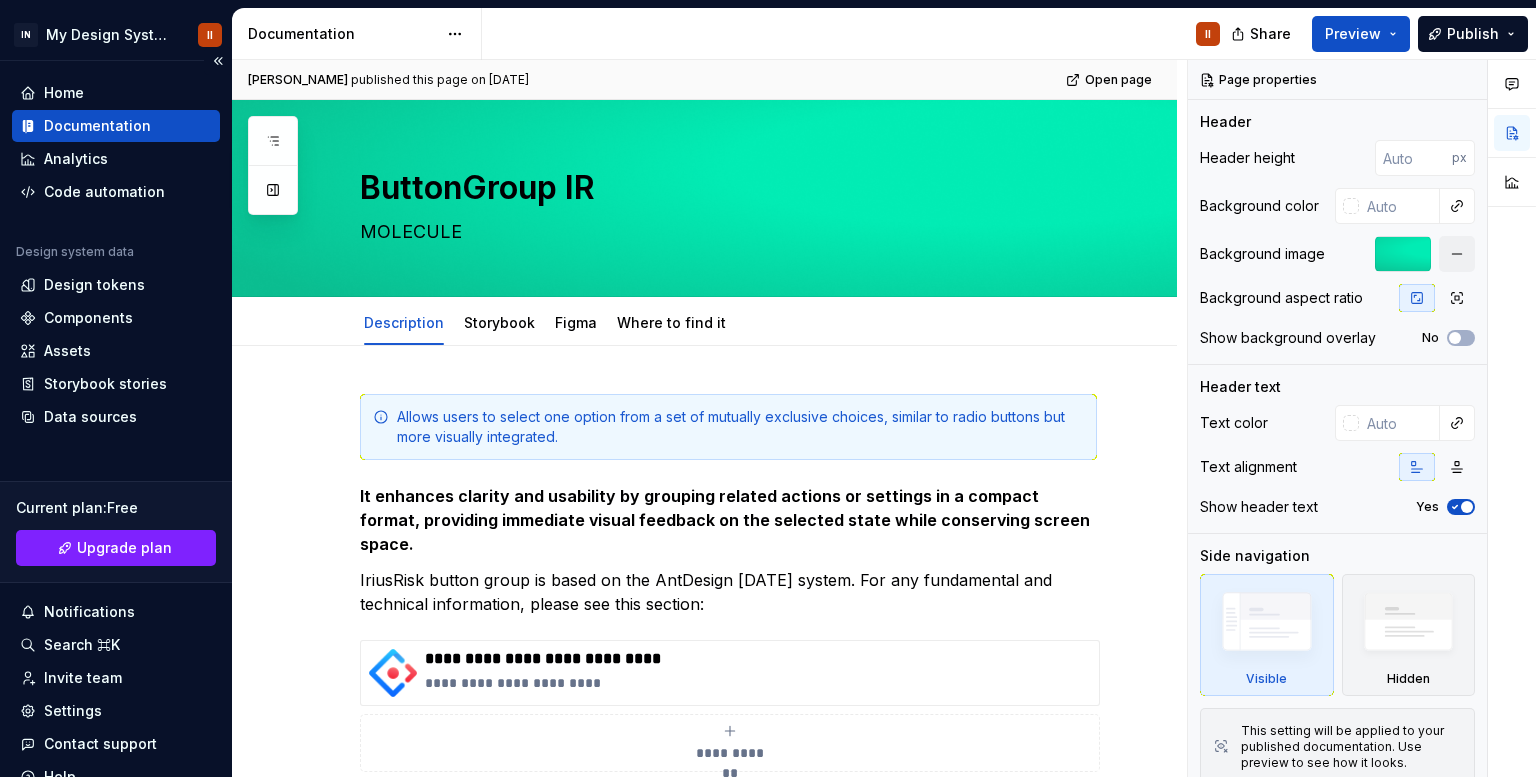 click on "Documentation" at bounding box center (97, 126) 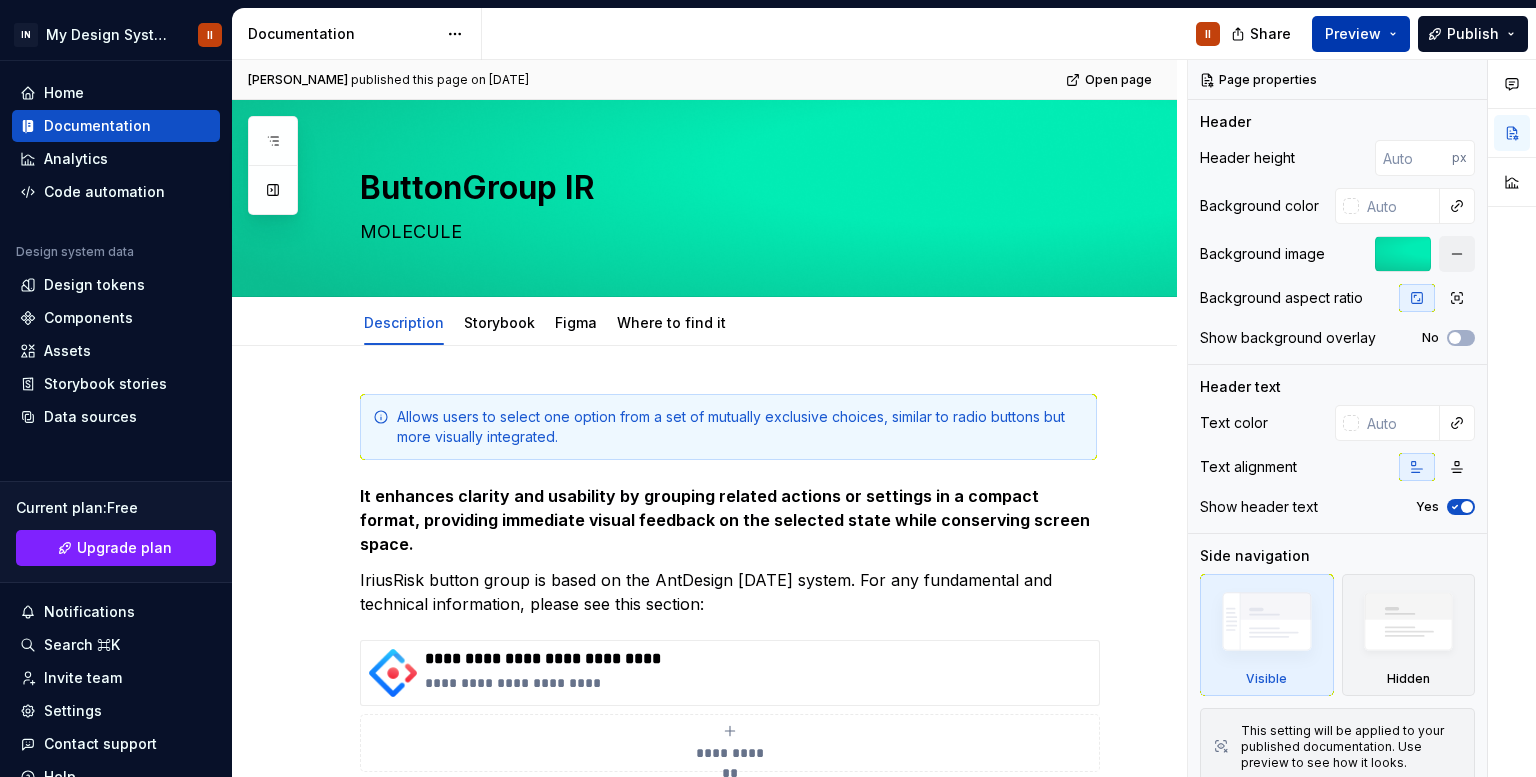 click on "Preview" at bounding box center [1361, 34] 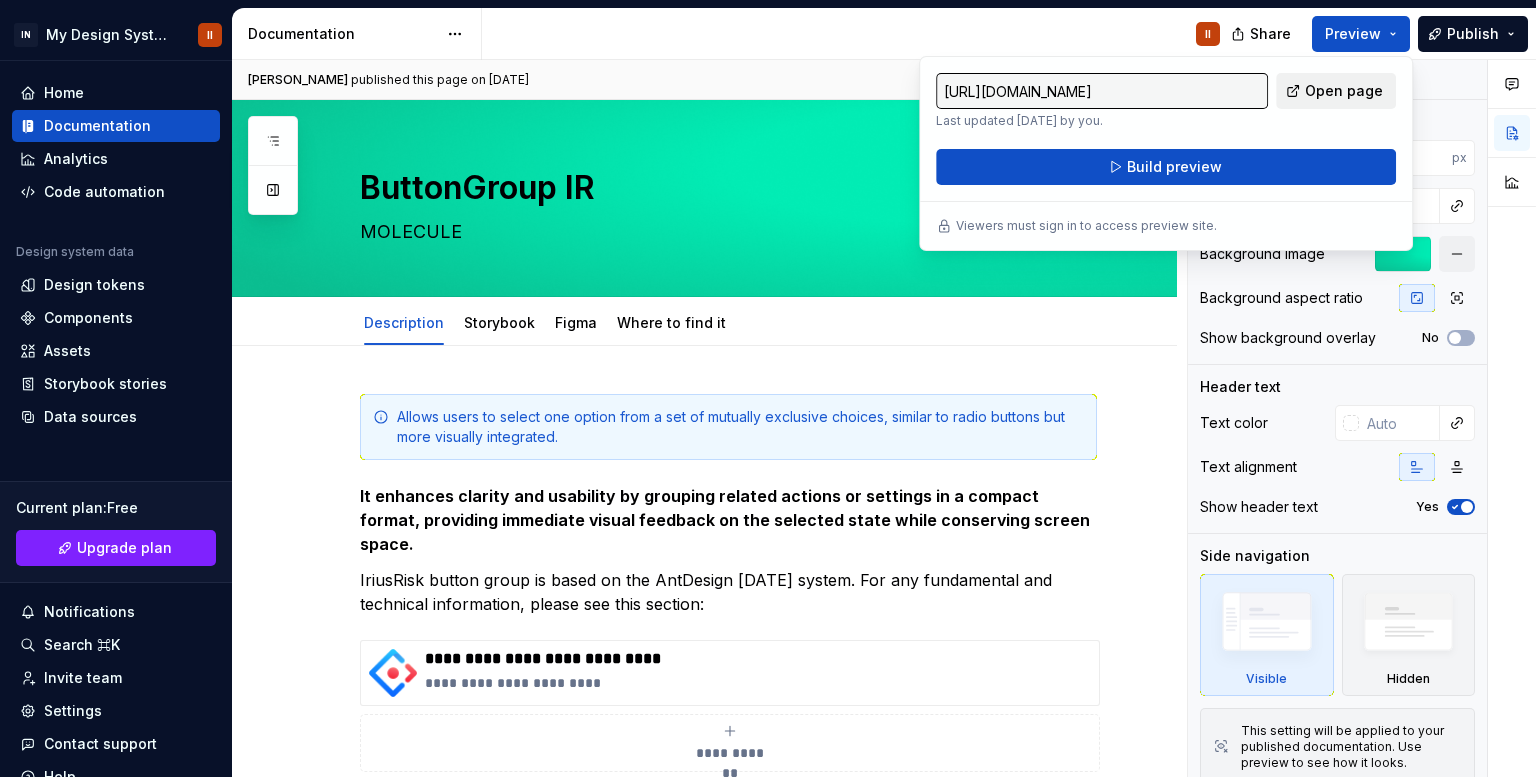 click on "Open page" at bounding box center (1336, 91) 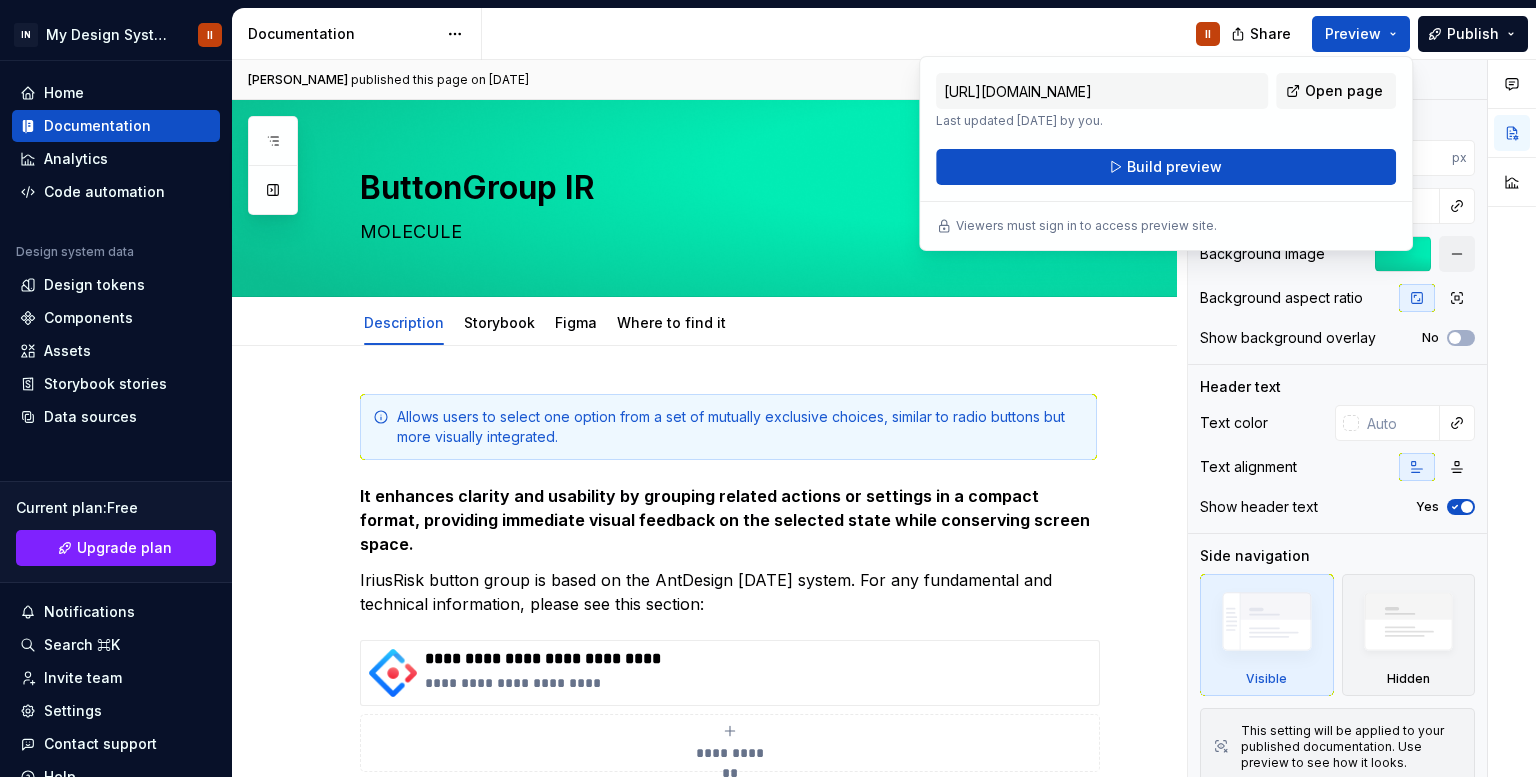 type on "*" 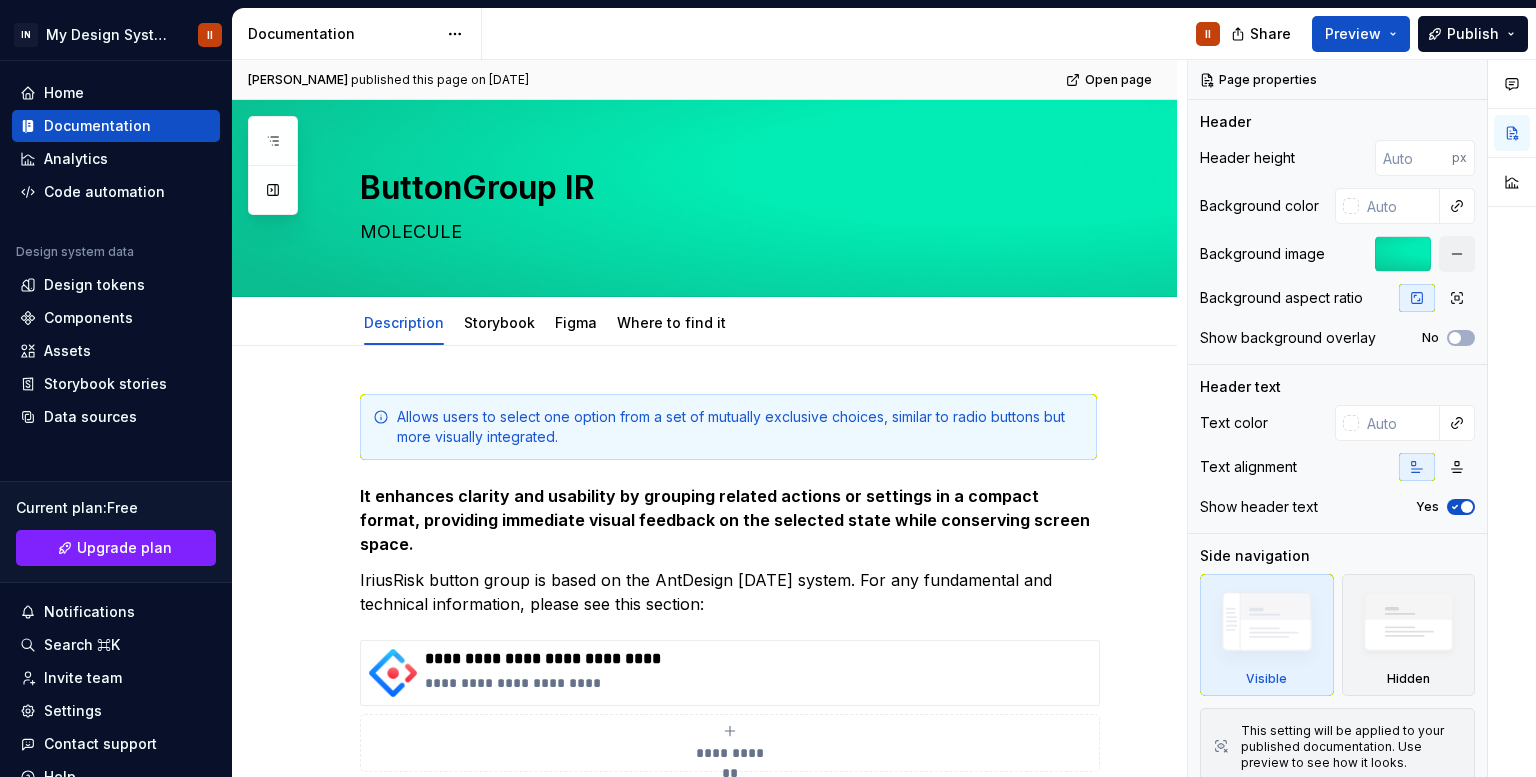 click on "II" at bounding box center (859, 34) 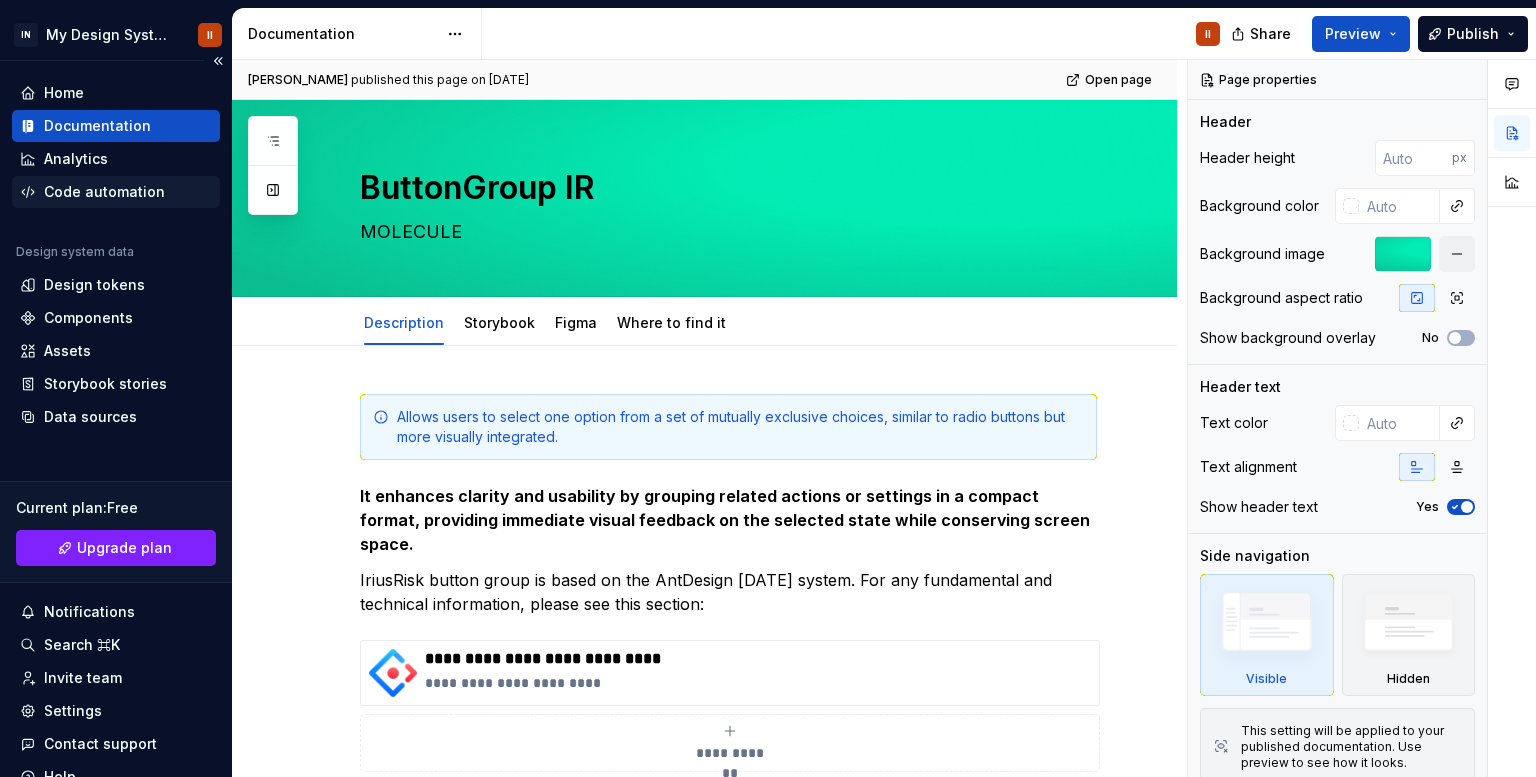 click on "Code automation" at bounding box center [104, 192] 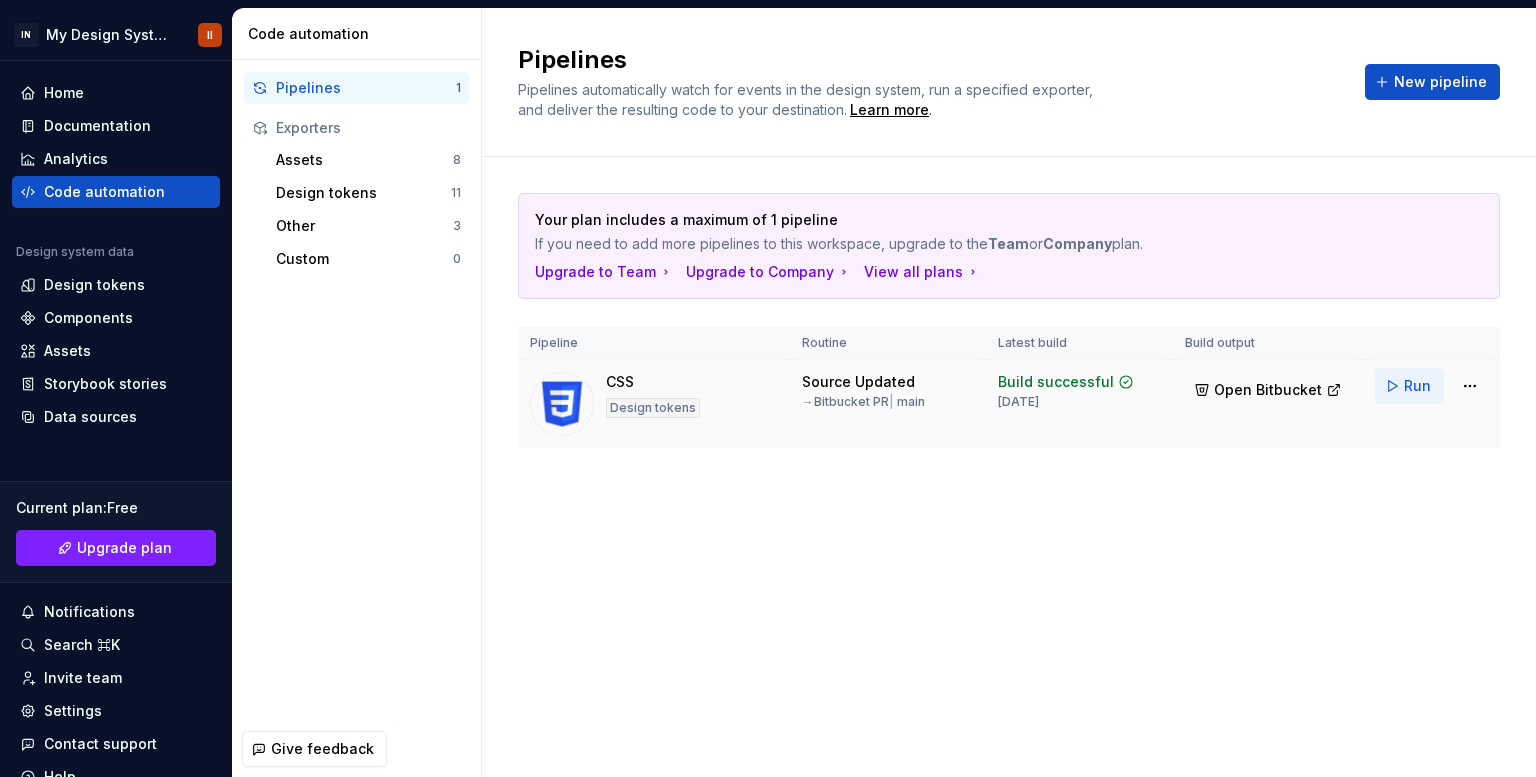 click on "Run" at bounding box center (1417, 386) 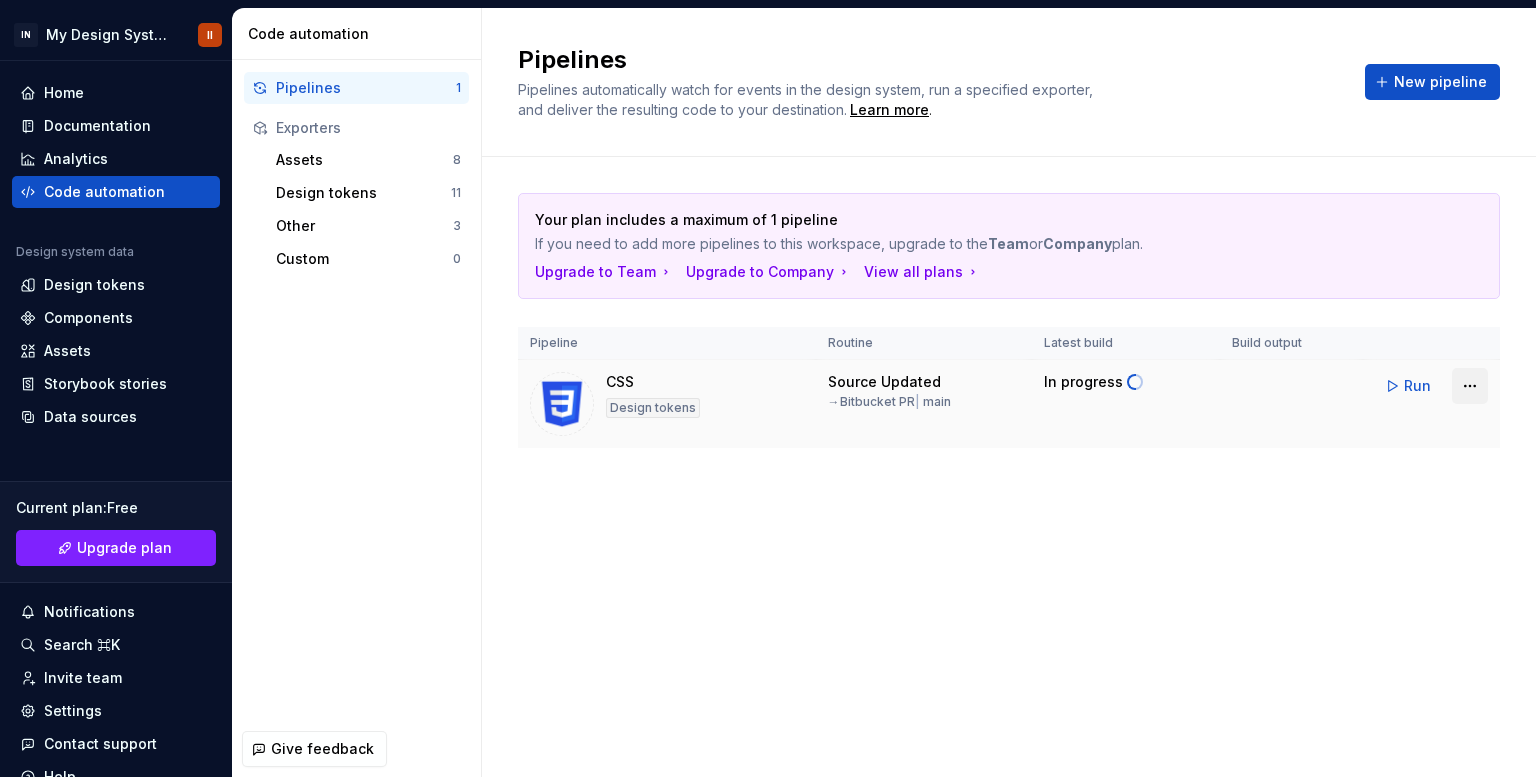 click on "IN My Design System II Home Documentation Analytics Code automation Design system data Design tokens Components Assets Storybook stories Data sources Current plan :  Free Upgrade plan Notifications Search ⌘K Invite team Settings Contact support Help Code automation Pipelines 1 Exporters Assets 8 Design tokens 11 Other 3 Custom 0 Give feedback Pipelines Pipelines automatically watch for events in the design system, run a specified exporter, and deliver the resulting code to your destination.   Learn more . New pipeline Your plan includes a maximum of 1 pipeline If you need to add more pipelines to this workspace, upgrade to the  Team  or  Company  plan. Upgrade to Team Upgrade to Company View all plans Pipeline Routine Latest build Build output CSS Design tokens Source Updated →  Bitbucket PR  |   main In progress Run   *" at bounding box center (768, 388) 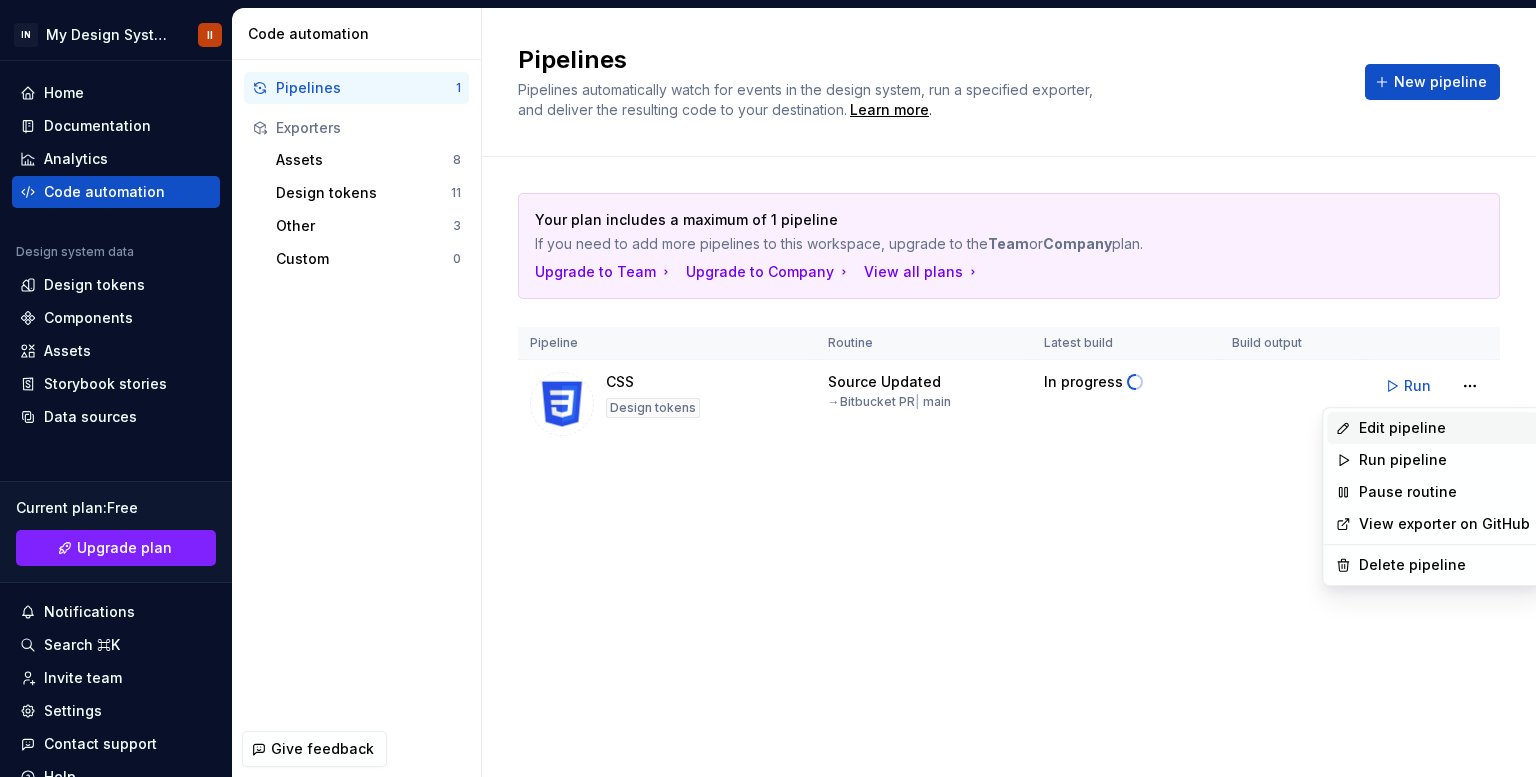 click on "Edit pipeline" at bounding box center [1444, 428] 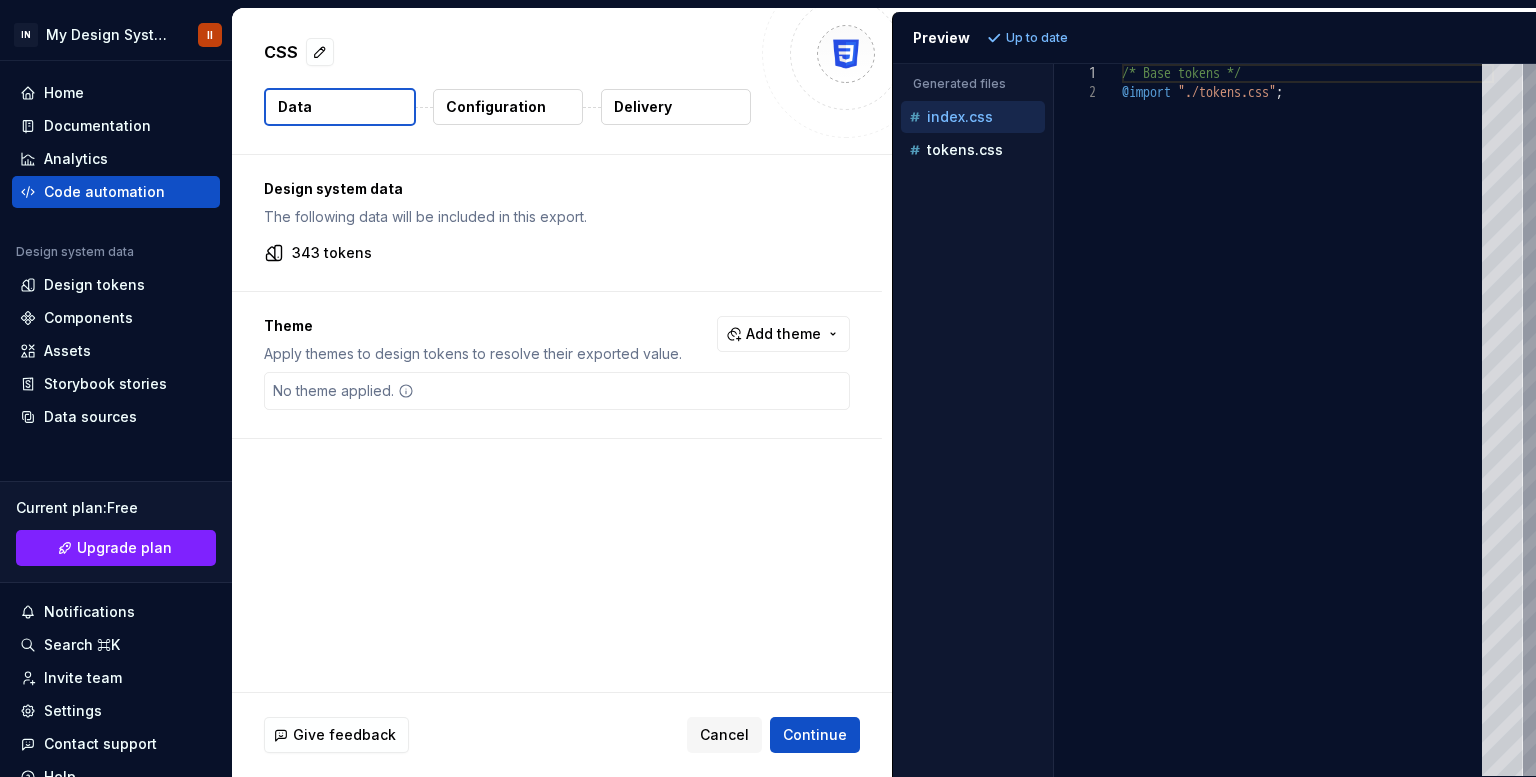 click on "Configuration" at bounding box center (496, 107) 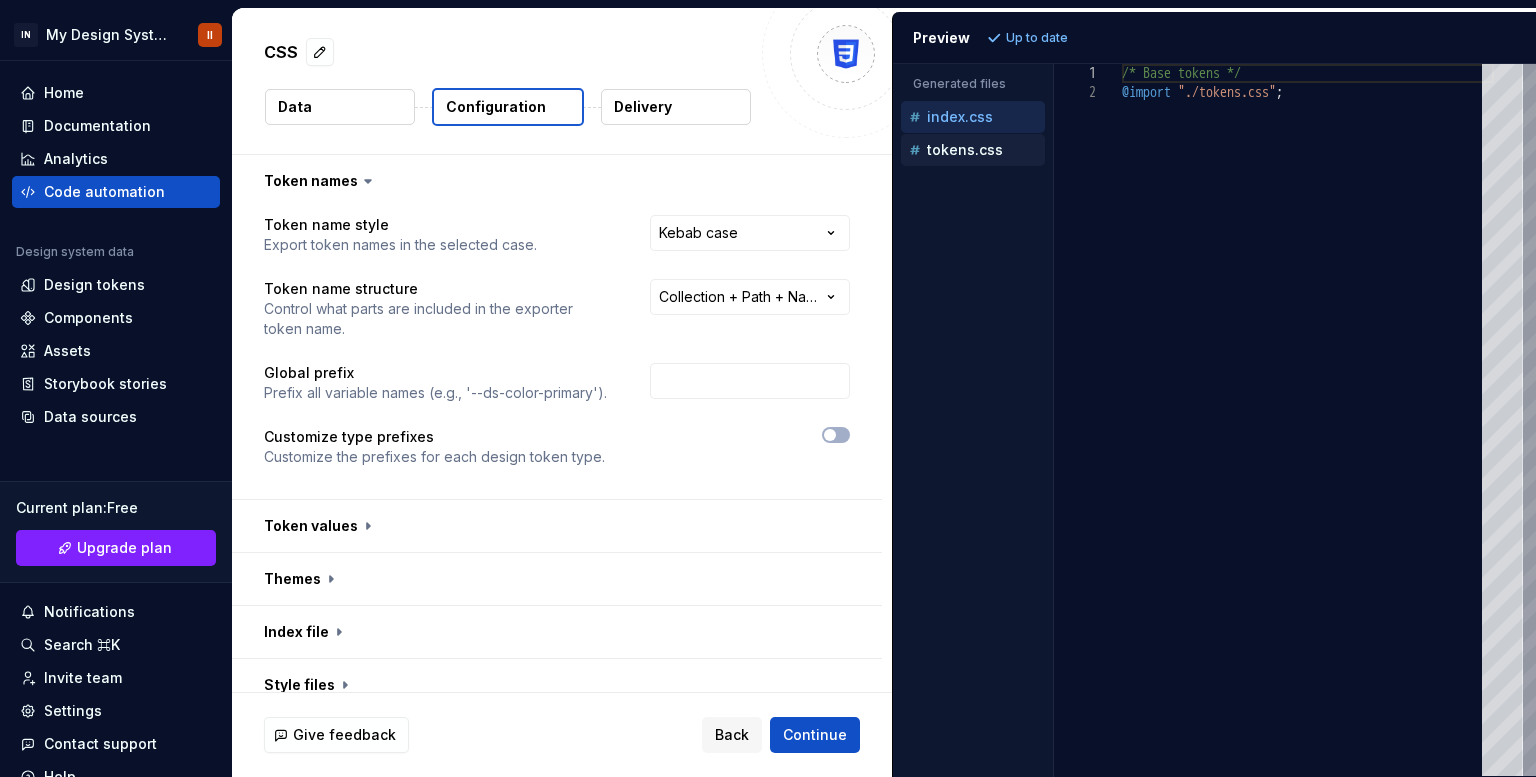 click on "tokens.css" at bounding box center (965, 150) 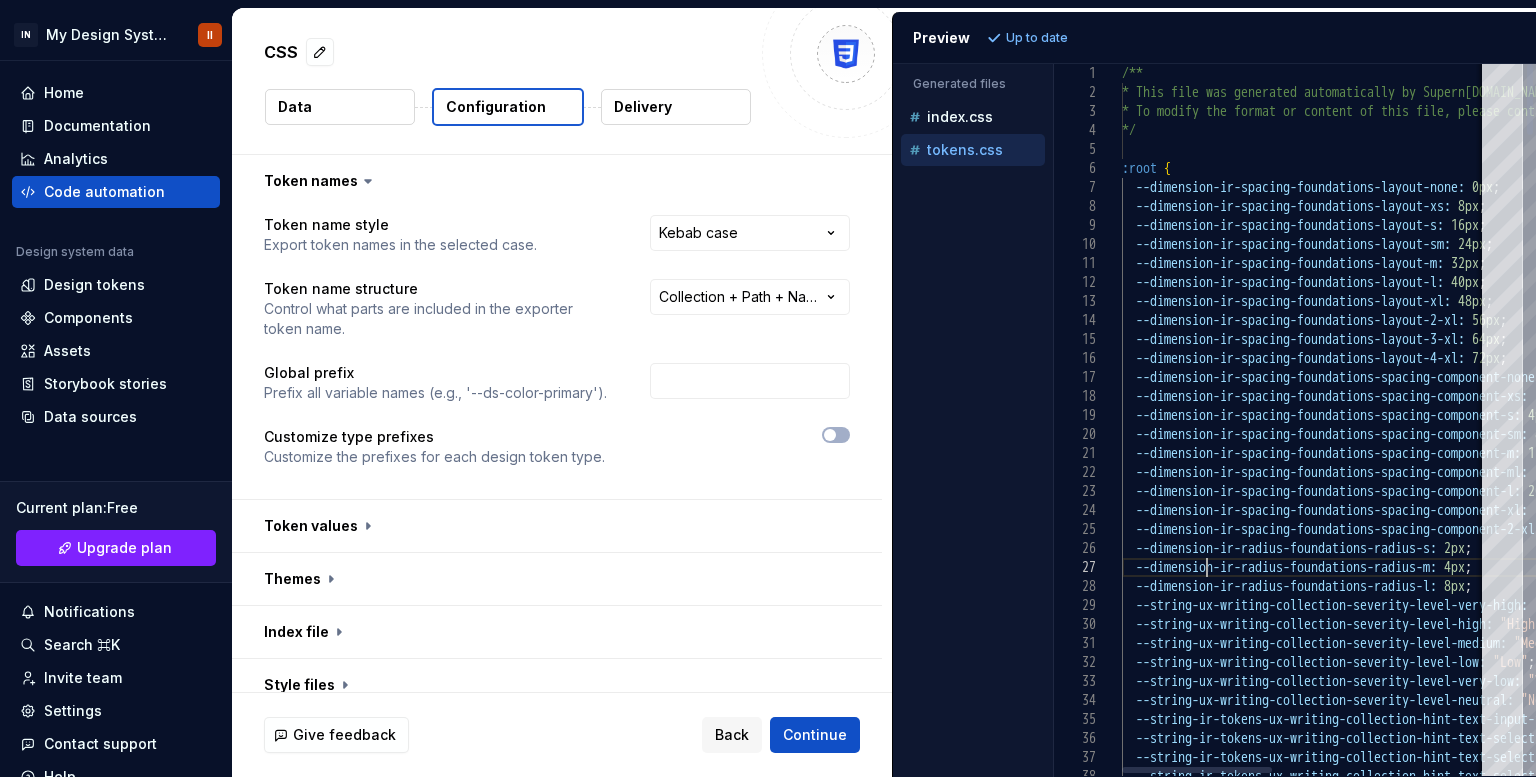 drag, startPoint x: 1204, startPoint y: 572, endPoint x: 917, endPoint y: 522, distance: 291.32285 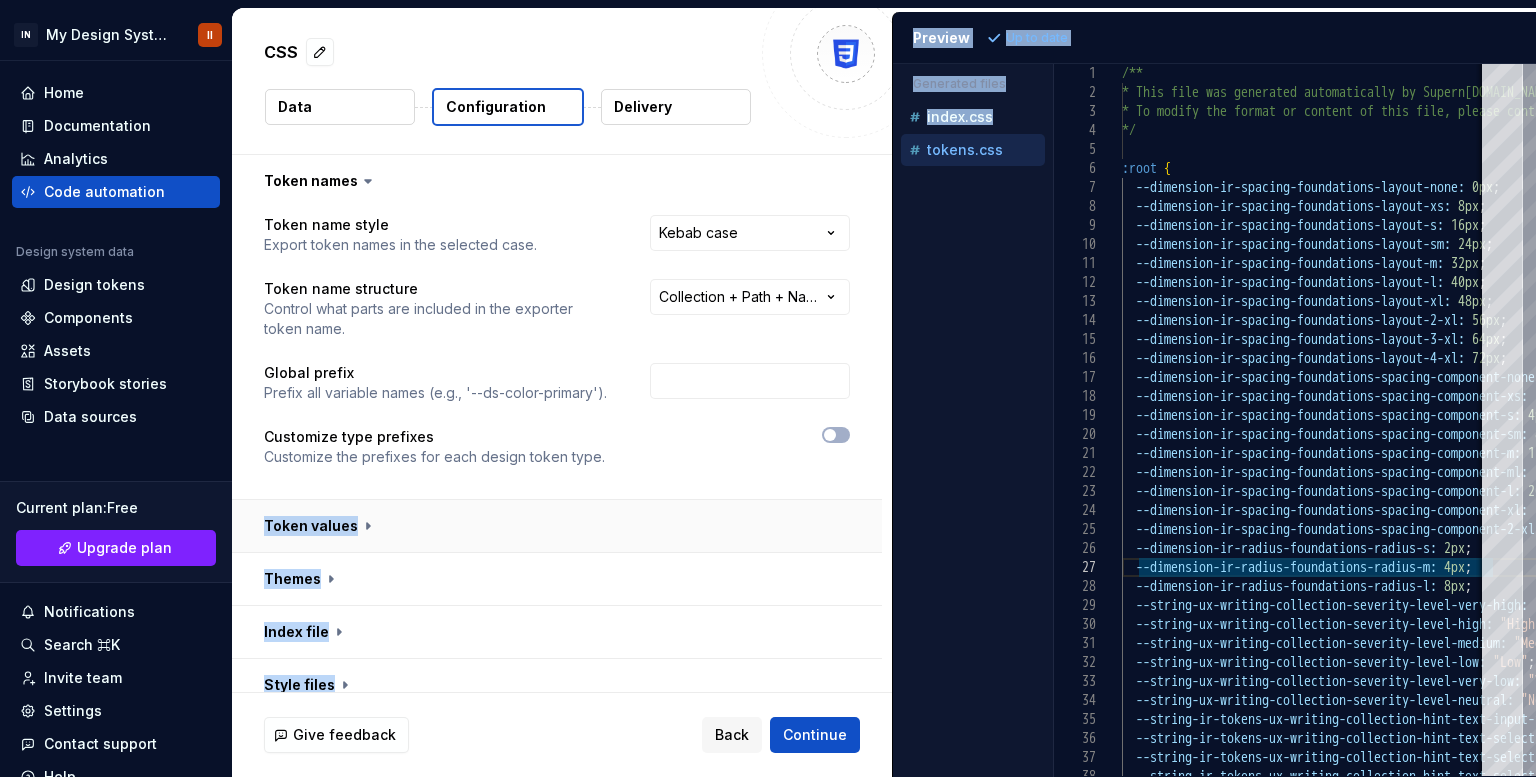 drag, startPoint x: 893, startPoint y: 528, endPoint x: 846, endPoint y: 536, distance: 47.67599 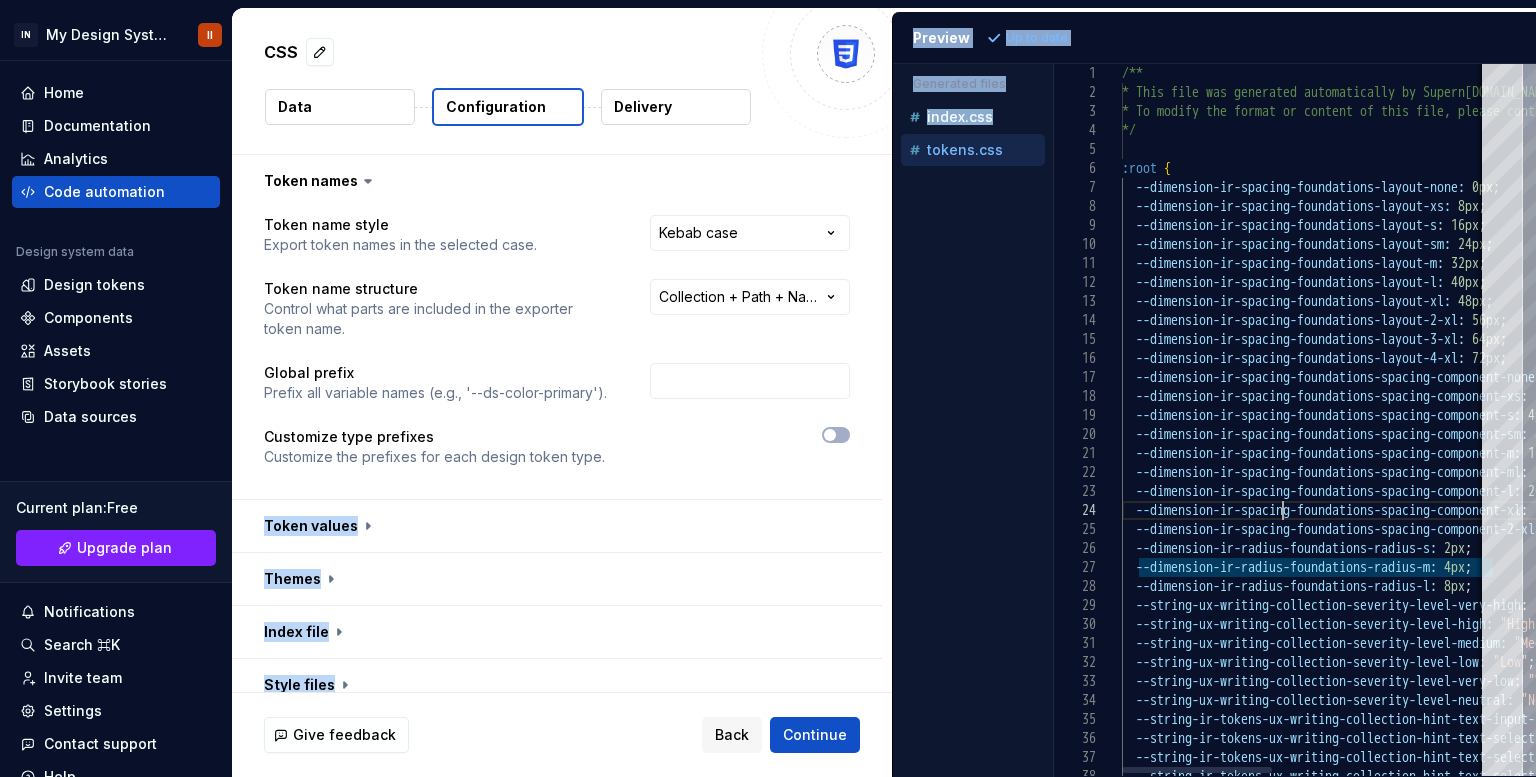 click on "/**  * This file was generated automatically by Supern [DOMAIN_NAME] and should not be changed manually.  * To modify the format or content of this file, p lease contact your design system team.   */ :root   {    --dimension-ir-spacing-foundations-layout-none:   0px ;    --dimension-ir-spacing-foundations-layout-xs:   8px ;    --dimension-ir-spacing-foundations-layout-s:   16px ;    --dimension-ir-spacing-foundations-layout-sm:   24px ;    --dimension-ir-spacing-foundations-layout-m:   32px ;    --dimension-ir-spacing-foundations-layout-l:   40px ;    --dimension-ir-spacing-foundations-layout-xl:   48px ;    --dimension-ir-spacing-foundations-layout-2-xl:   56px ;    --dimension-ir-spacing-foundations-layout-3-xl:   64px ;    --dimension-ir-spacing-foundations-layout-4-xl:   72px ;    --dimension-ir-spacing-foundations-spacing-compone nt-none:   0px ;    --dimension-ir-spacing-foundations-spacing-compone nt-xs:   2px ;    nt-s:   4px ;      ;" at bounding box center (1566, 3632) 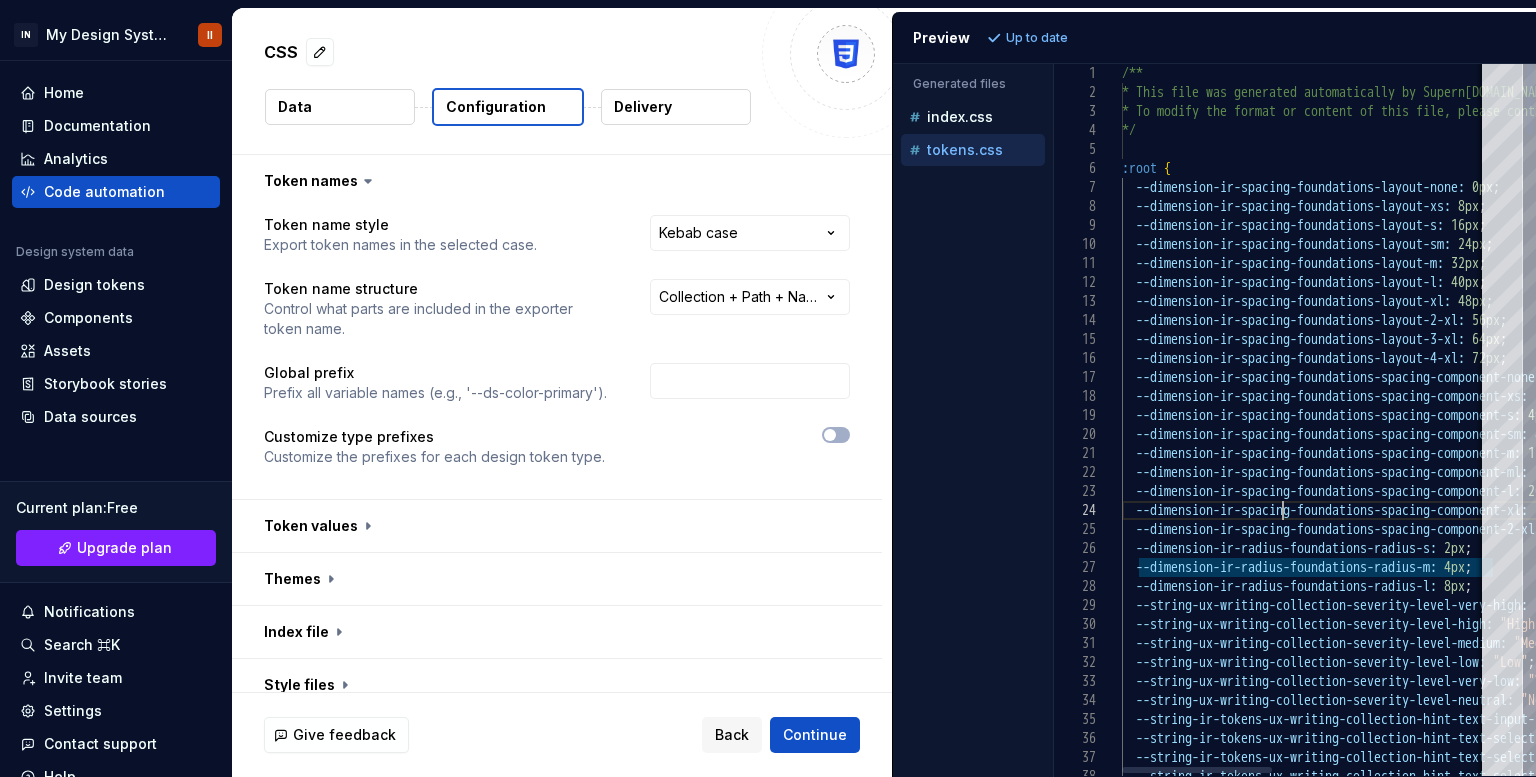 scroll, scrollTop: 0, scrollLeft: 84, axis: horizontal 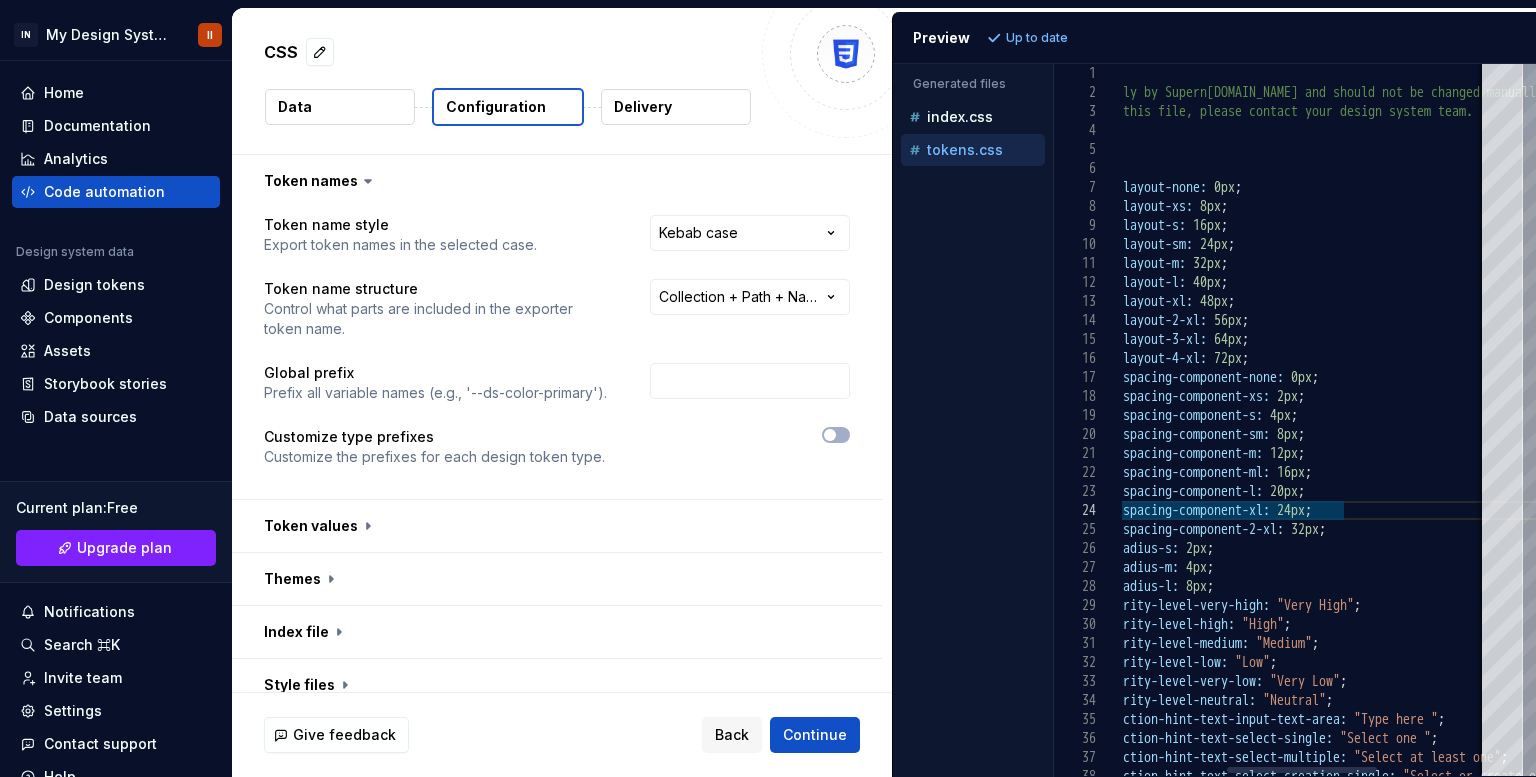 click at bounding box center [1302, 770] 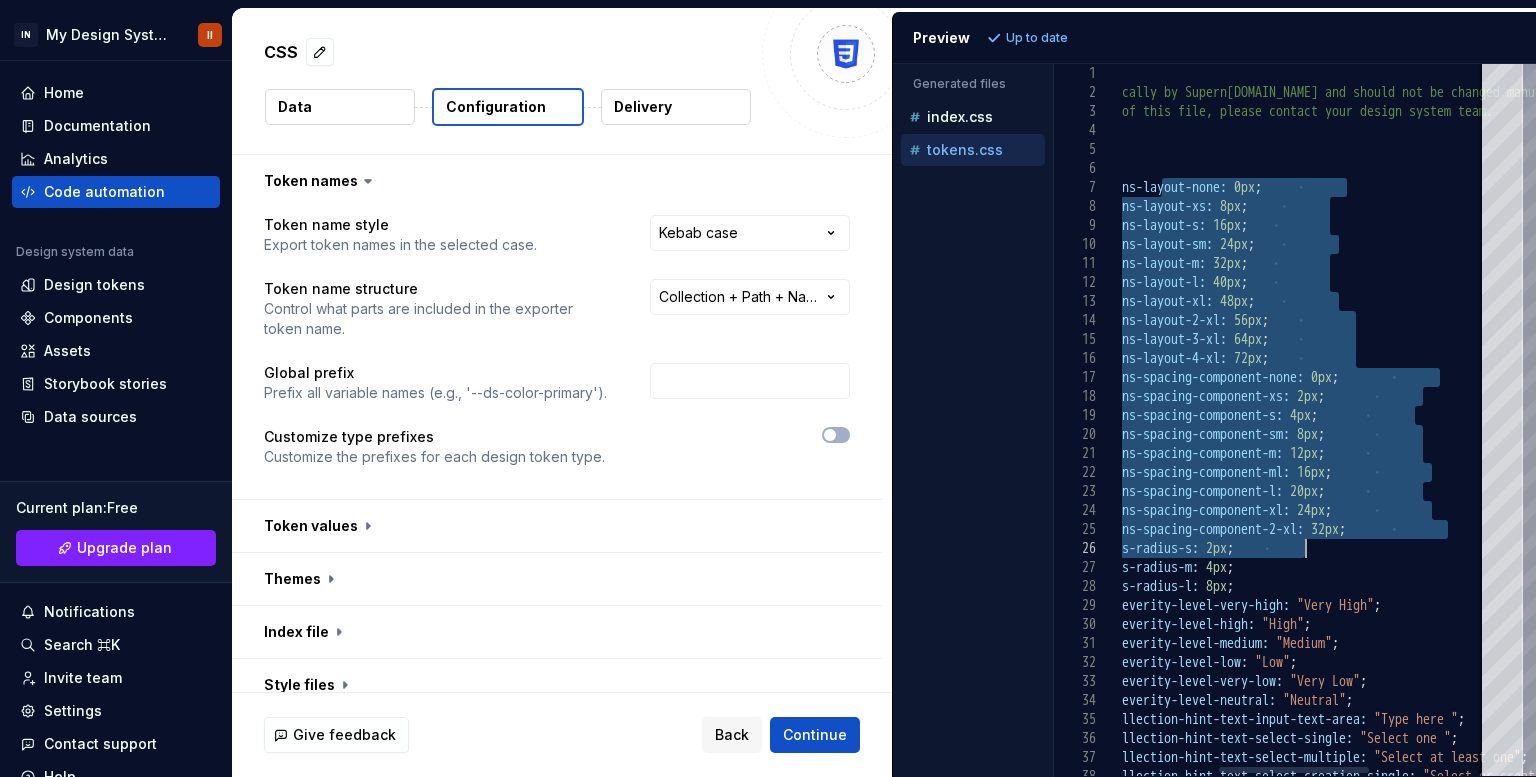 drag, startPoint x: 1165, startPoint y: 180, endPoint x: 1410, endPoint y: 550, distance: 443.76233 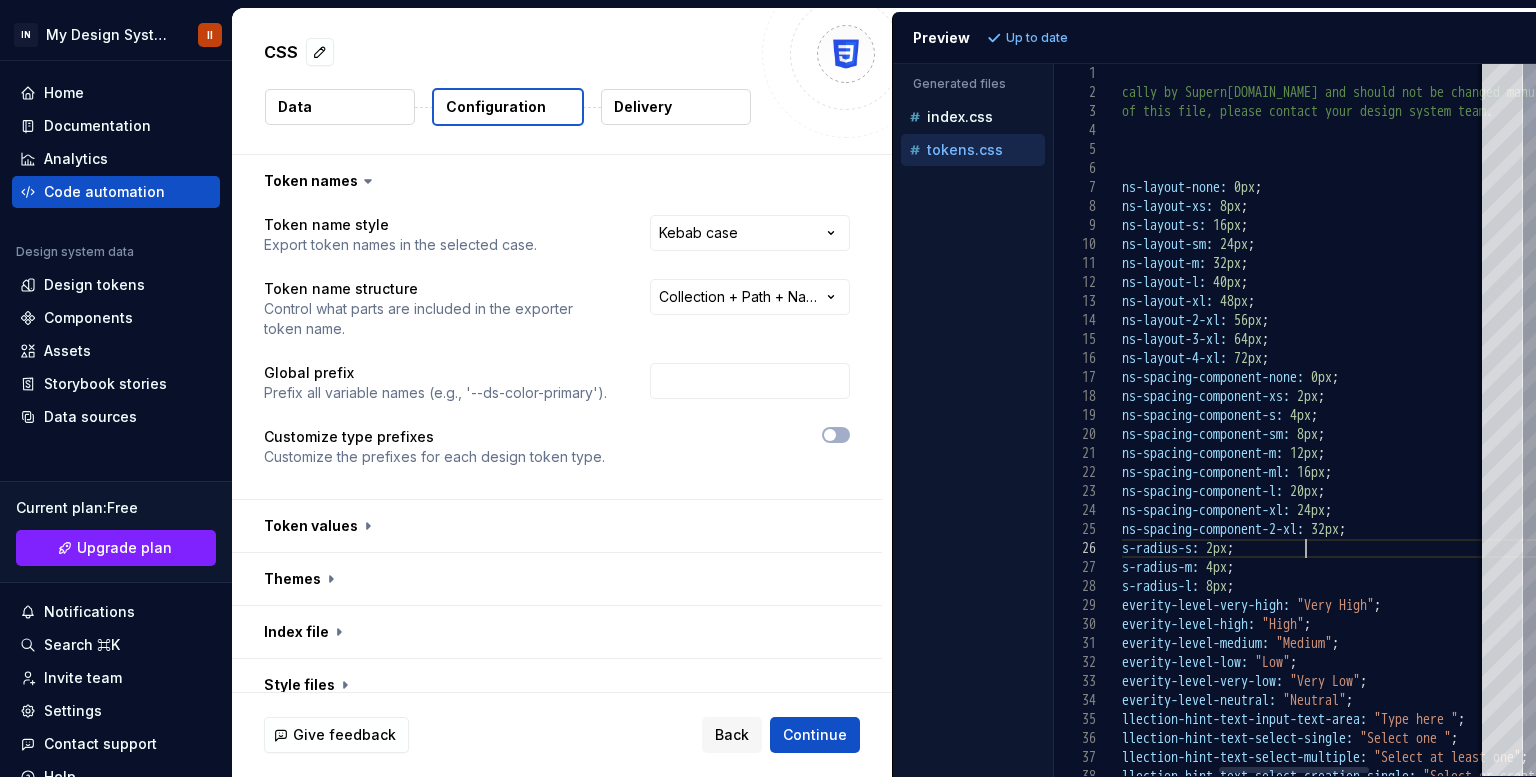 click on "/**  * This file was generated automatically by Supern [DOMAIN_NAME] and should not be changed manually.  * To modify the format or content of this file, p lease contact your design system team.   */ :root   {    --dimension-ir-spacing-foundations-layout-none:   0px ;    --dimension-ir-spacing-foundations-layout-xs:   8px ;    --dimension-ir-spacing-foundations-layout-s:   16px ;    --dimension-ir-spacing-foundations-layout-sm:   24px ;    --dimension-ir-spacing-foundations-layout-m:   32px ;    --dimension-ir-spacing-foundations-layout-l:   40px ;    --dimension-ir-spacing-foundations-layout-xl:   48px ;    --dimension-ir-spacing-foundations-layout-2-xl:   56px ;    --dimension-ir-spacing-foundations-layout-3-xl:   64px ;    --dimension-ir-spacing-foundations-layout-4-xl:   72px ;    --dimension-ir-spacing-foundations-spacing-compone nt-none:   0px ;    --dimension-ir-spacing-foundations-spacing-compone nt-xs:   2px ;    nt-s:   4px ;      ;" at bounding box center [1328, 3632] 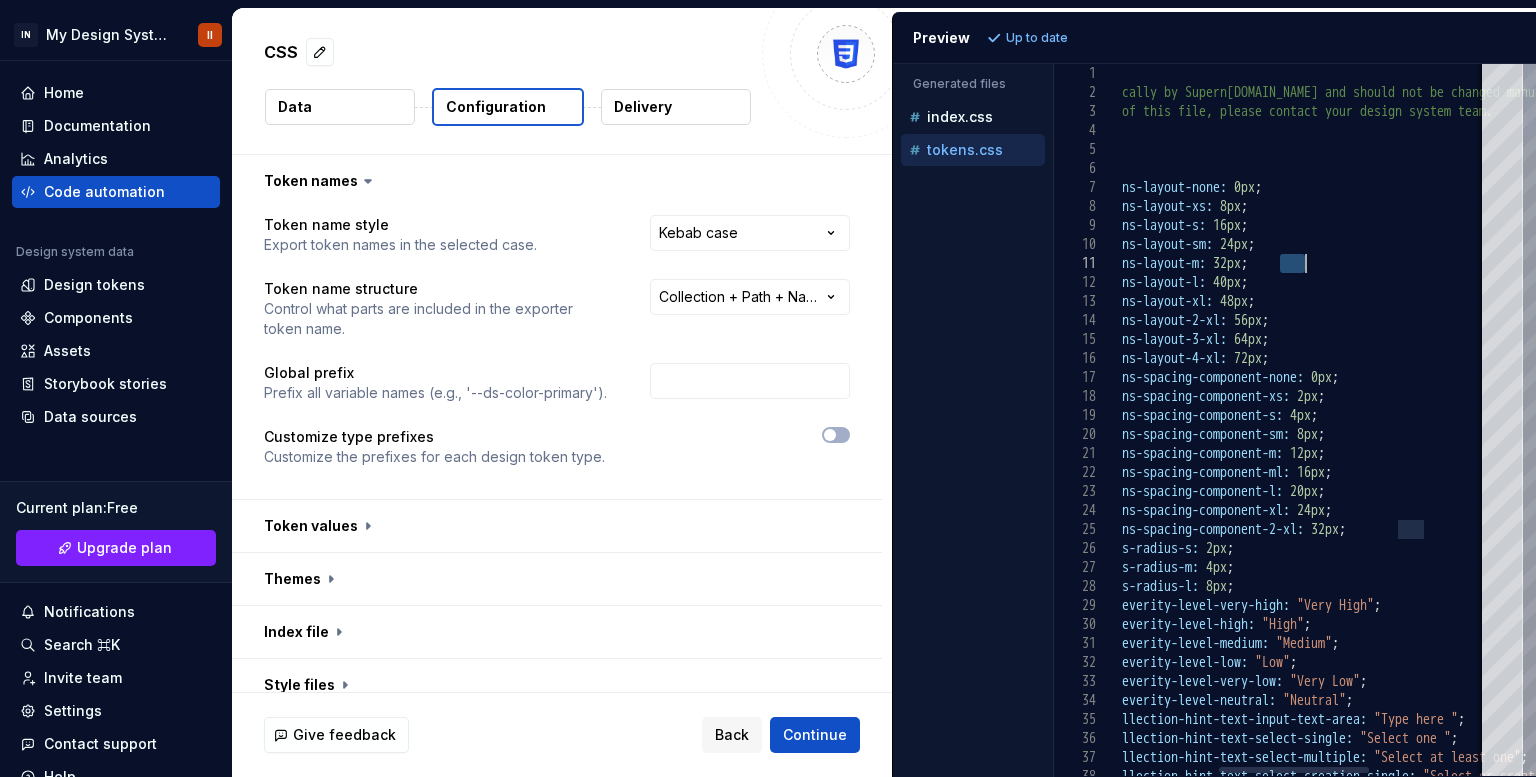 type on "**********" 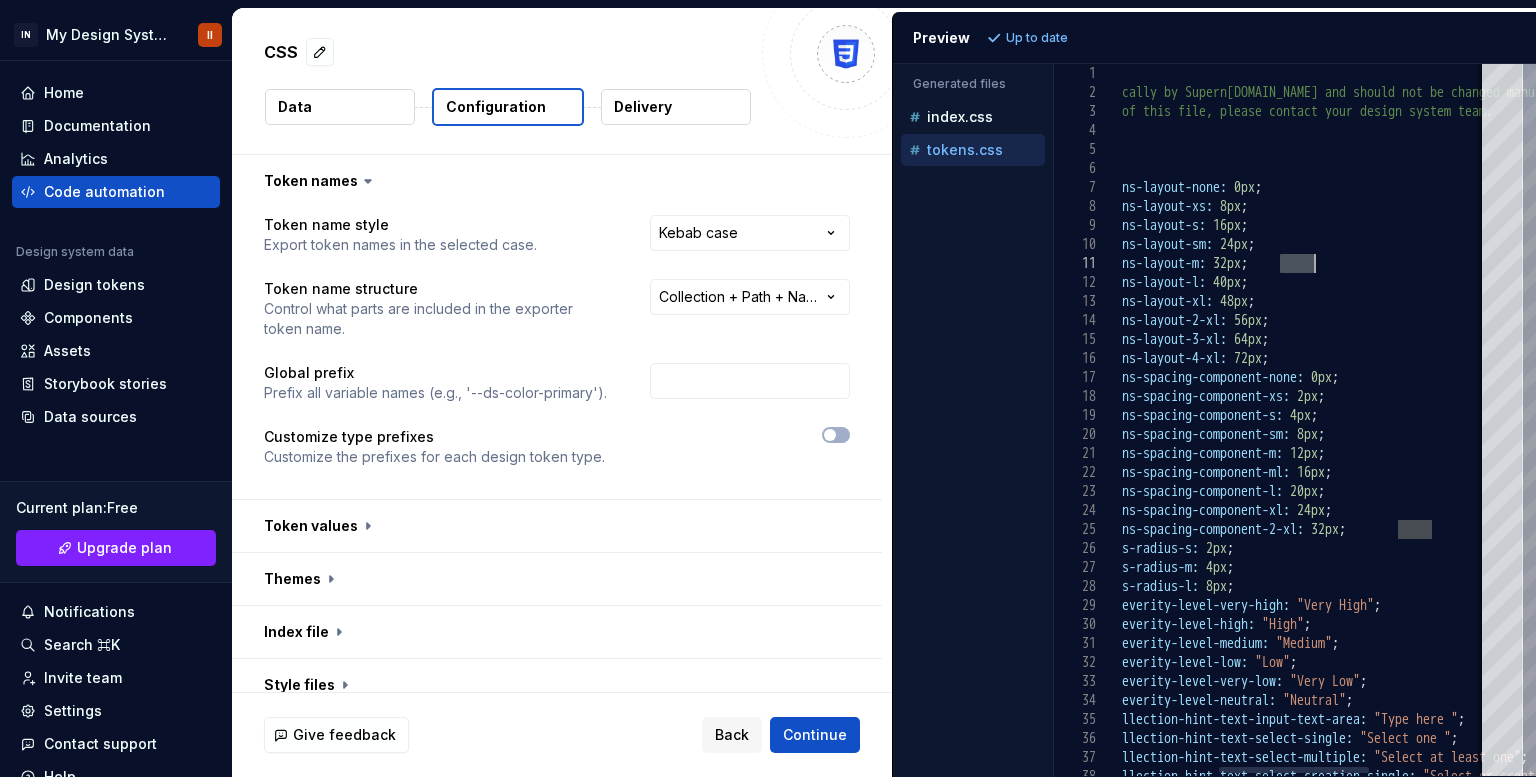 drag, startPoint x: 1280, startPoint y: 265, endPoint x: 1320, endPoint y: 269, distance: 40.1995 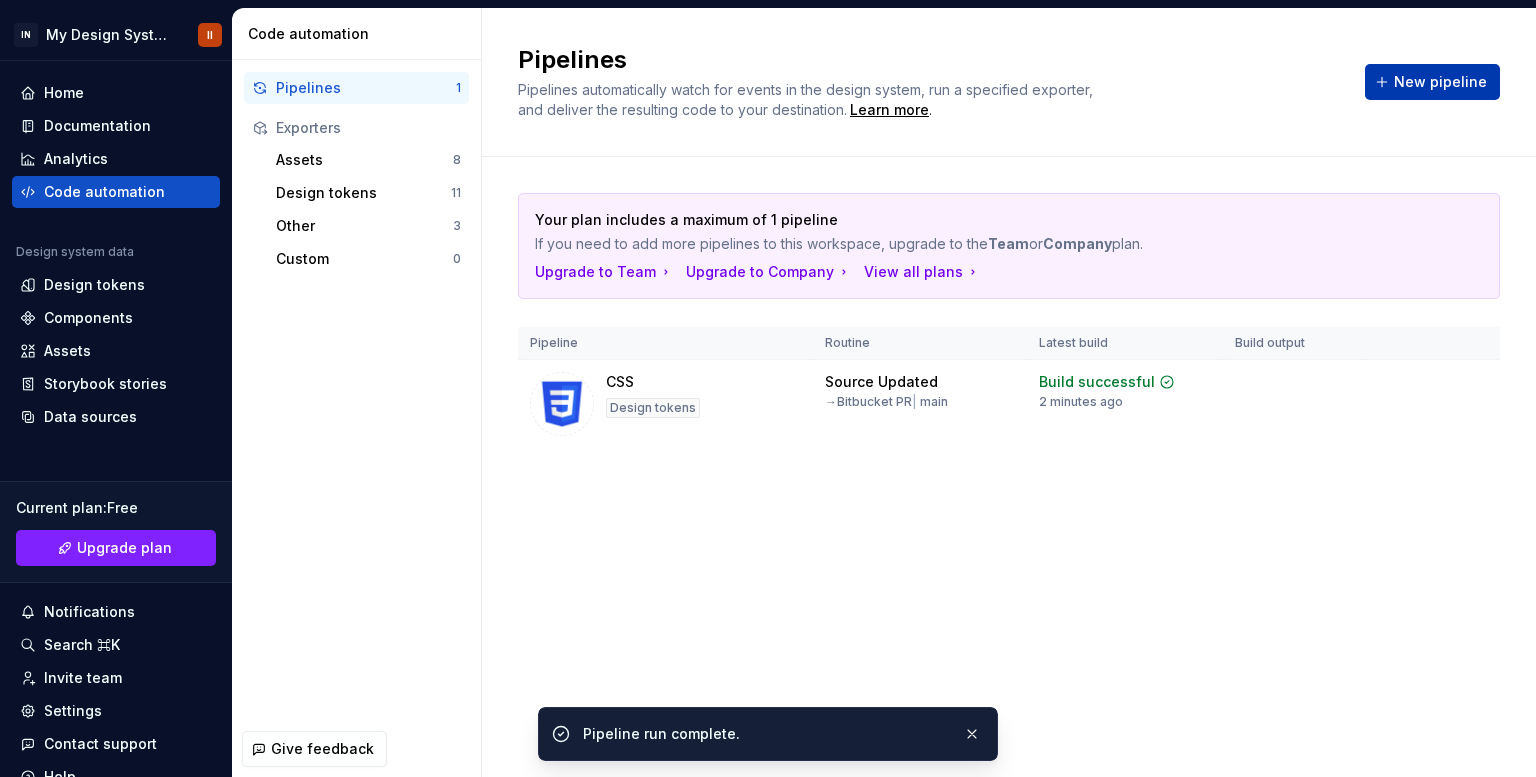 click on "New pipeline" at bounding box center [1440, 82] 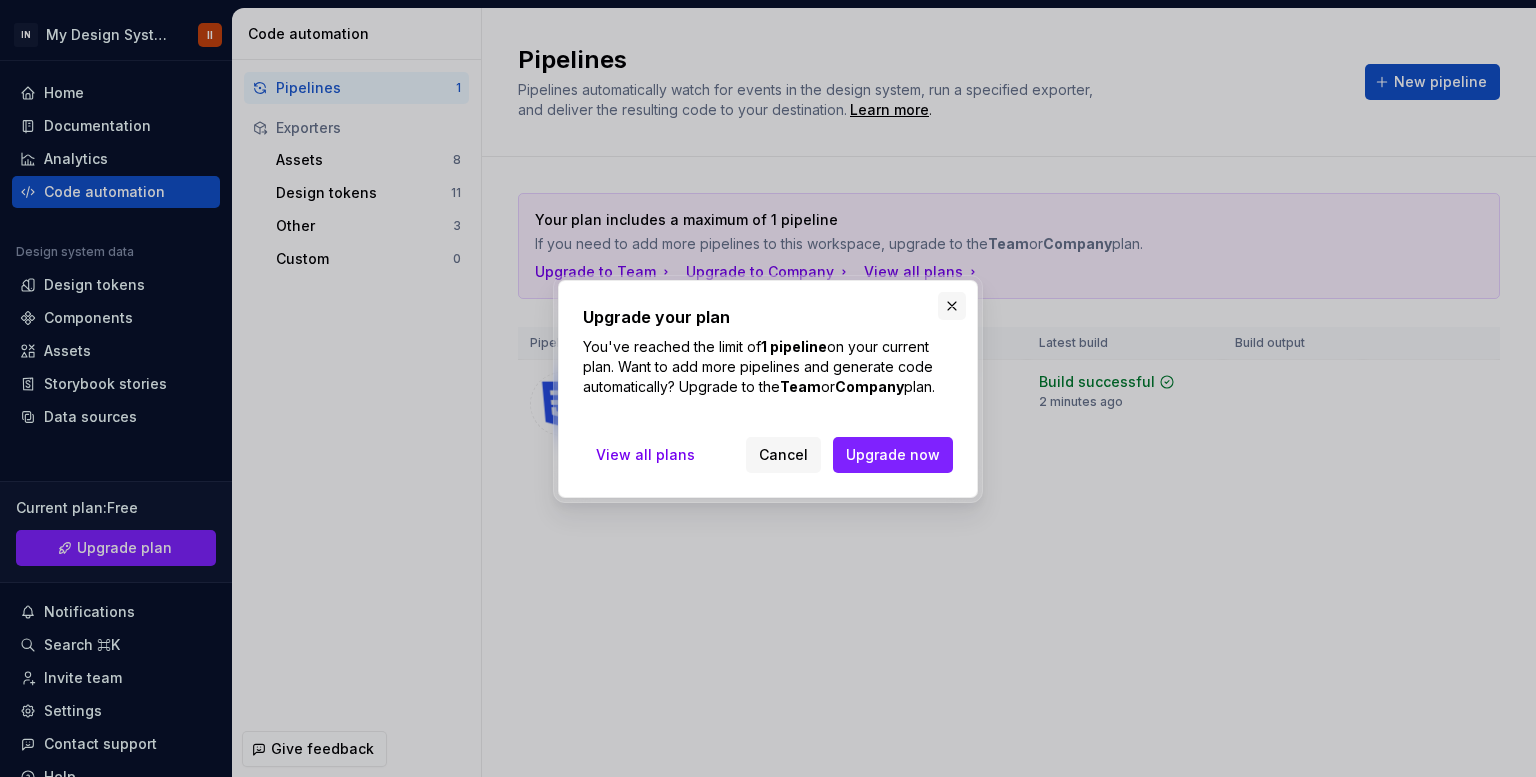 click at bounding box center [952, 306] 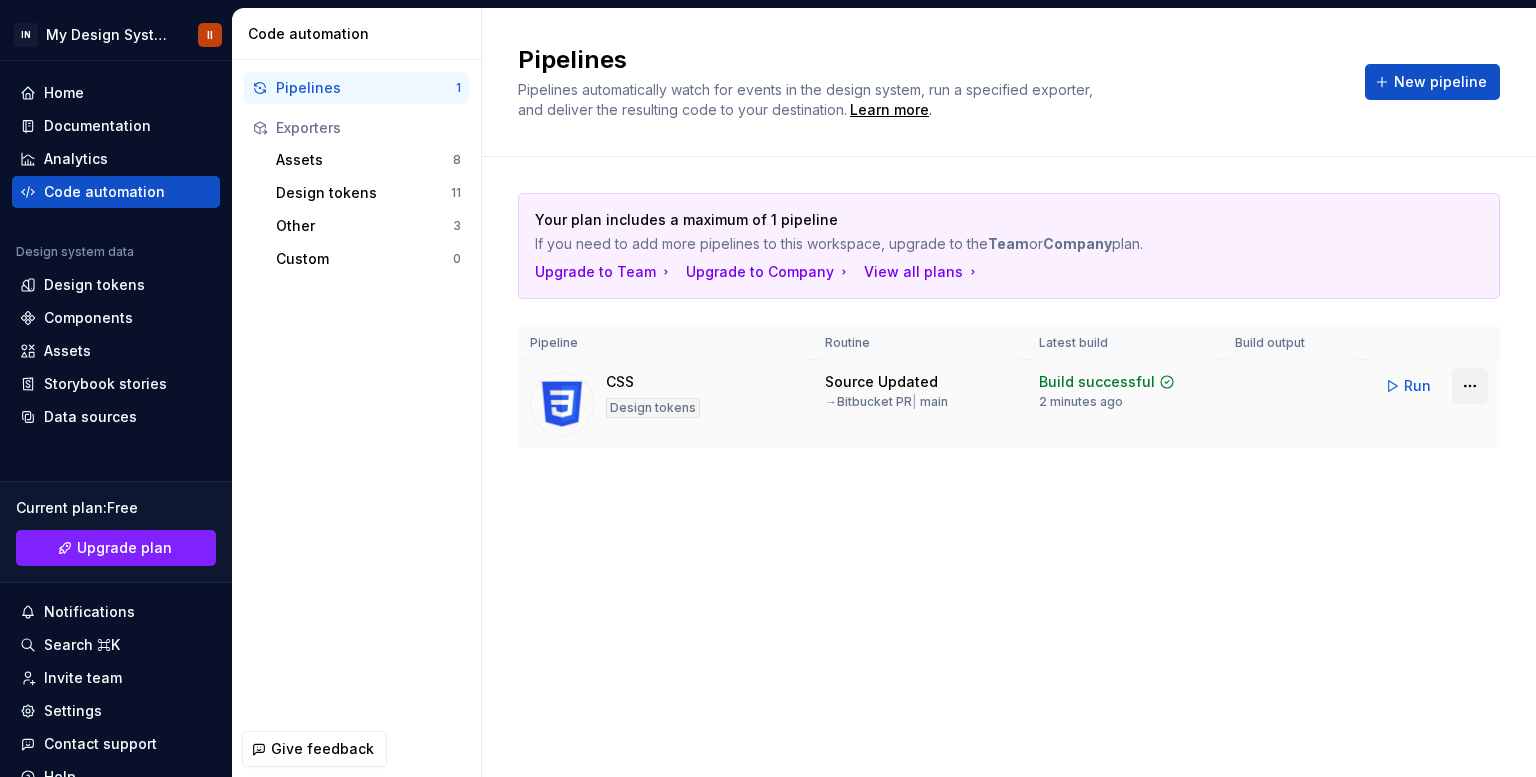 click on "IN My Design System II Home Documentation Analytics Code automation Design system data Design tokens Components Assets Storybook stories Data sources Current plan :  Free Upgrade plan Notifications Search ⌘K Invite team Settings Contact support Help Code automation Pipelines 1 Exporters Assets 8 Design tokens 11 Other 3 Custom 0 Give feedback Pipelines Pipelines automatically watch for events in the design system, run a specified exporter, and deliver the resulting code to your destination.   Learn more . New pipeline Your plan includes a maximum of 1 pipeline If you need to add more pipelines to this workspace, upgrade to the  Team  or  Company  plan. Upgrade to Team Upgrade to Company View all plans Pipeline Routine Latest build Build output CSS Design tokens Source Updated →  Bitbucket PR  |   main Build successful 2 minutes ago Run   *" at bounding box center (768, 388) 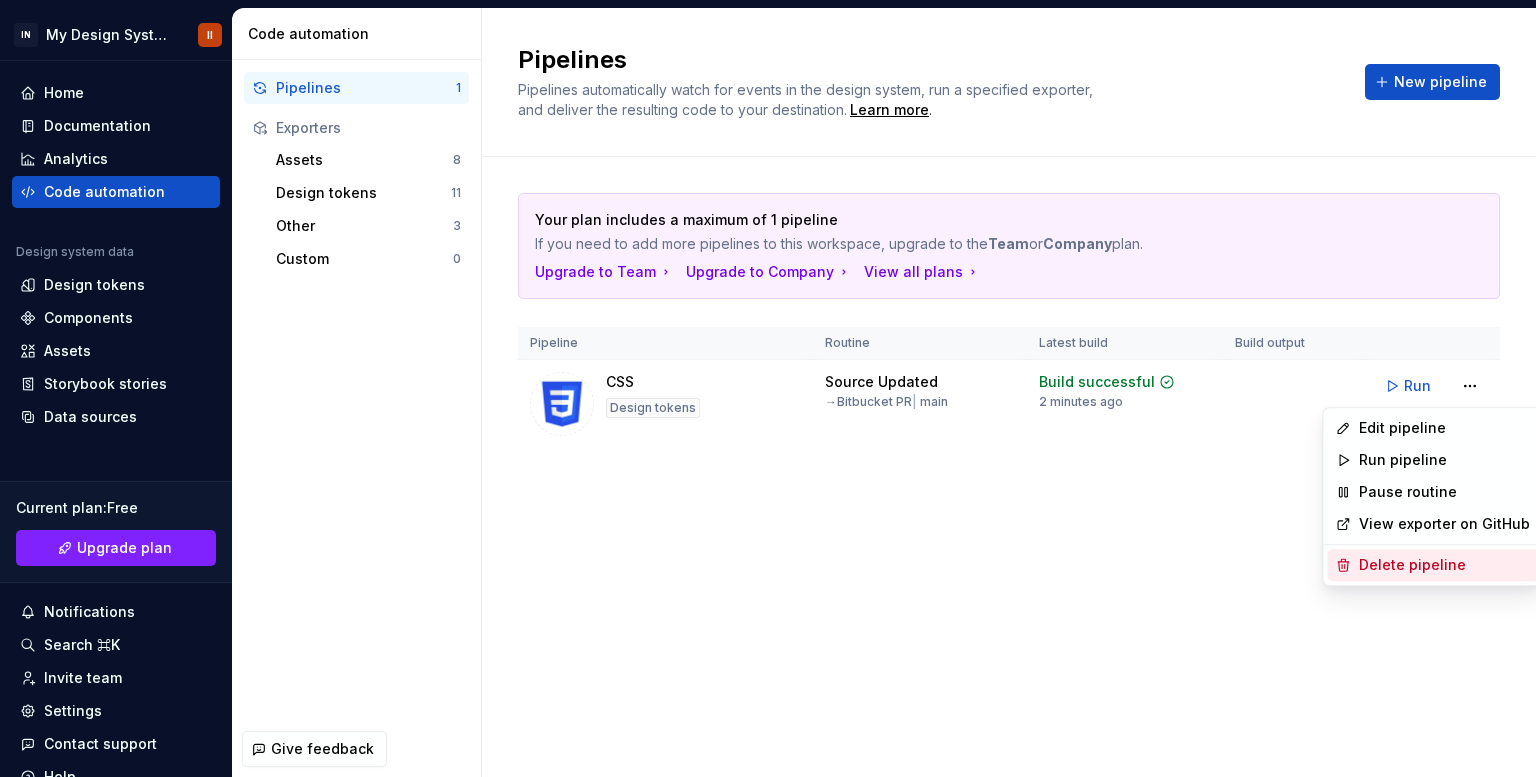 click on "Delete pipeline" at bounding box center [1444, 565] 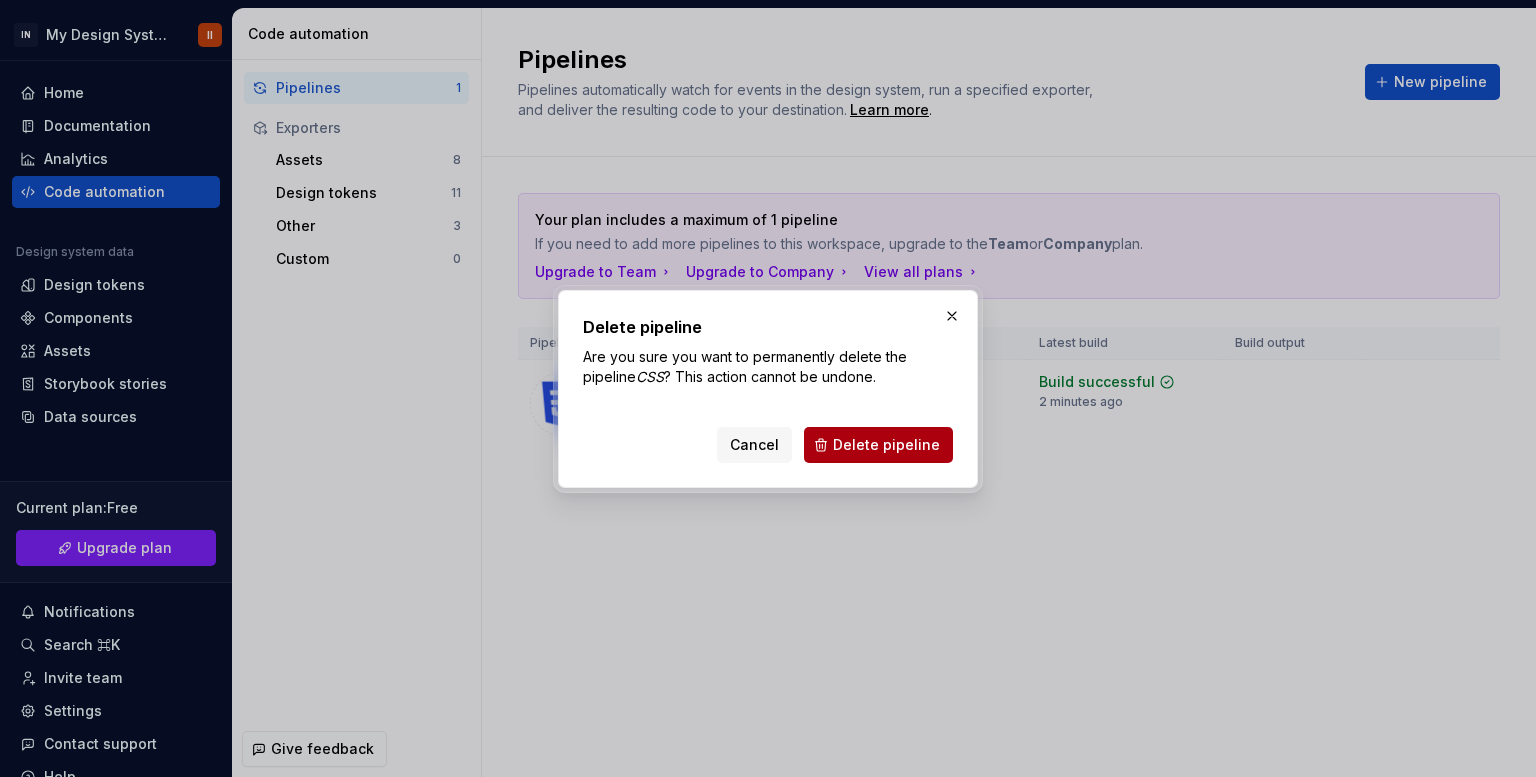 click on "Delete pipeline" at bounding box center [878, 445] 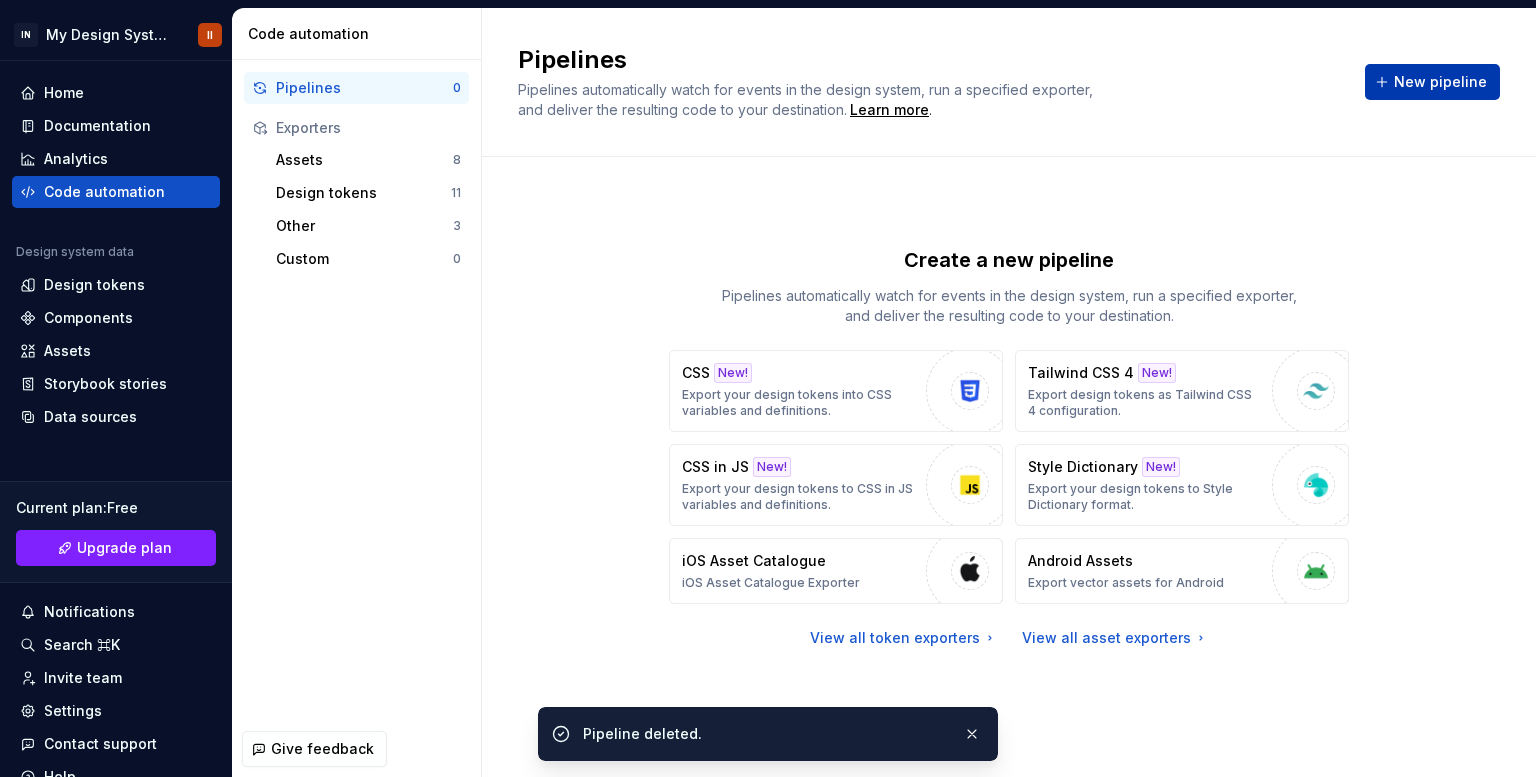 click on "New pipeline" at bounding box center [1440, 82] 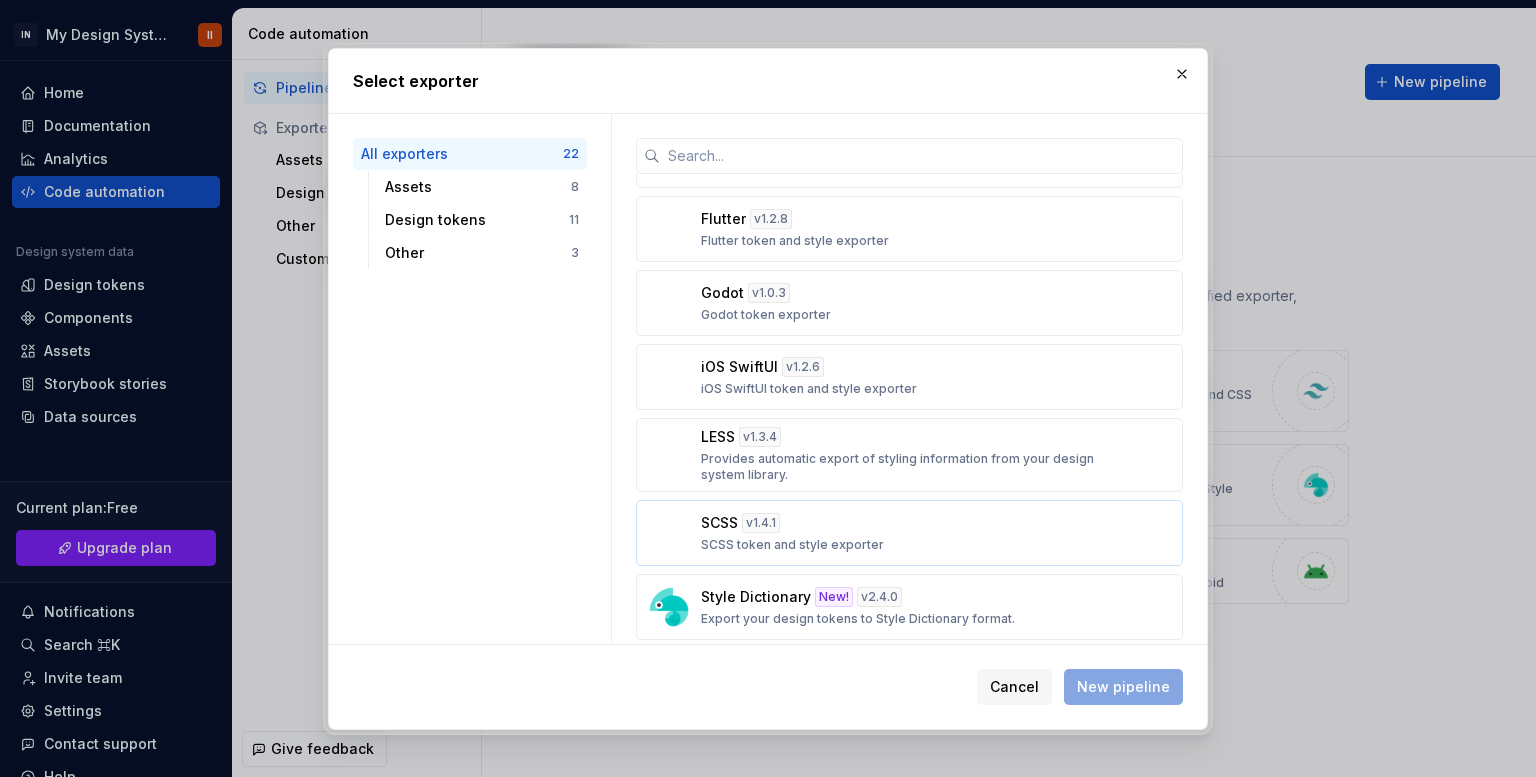 scroll, scrollTop: 960, scrollLeft: 0, axis: vertical 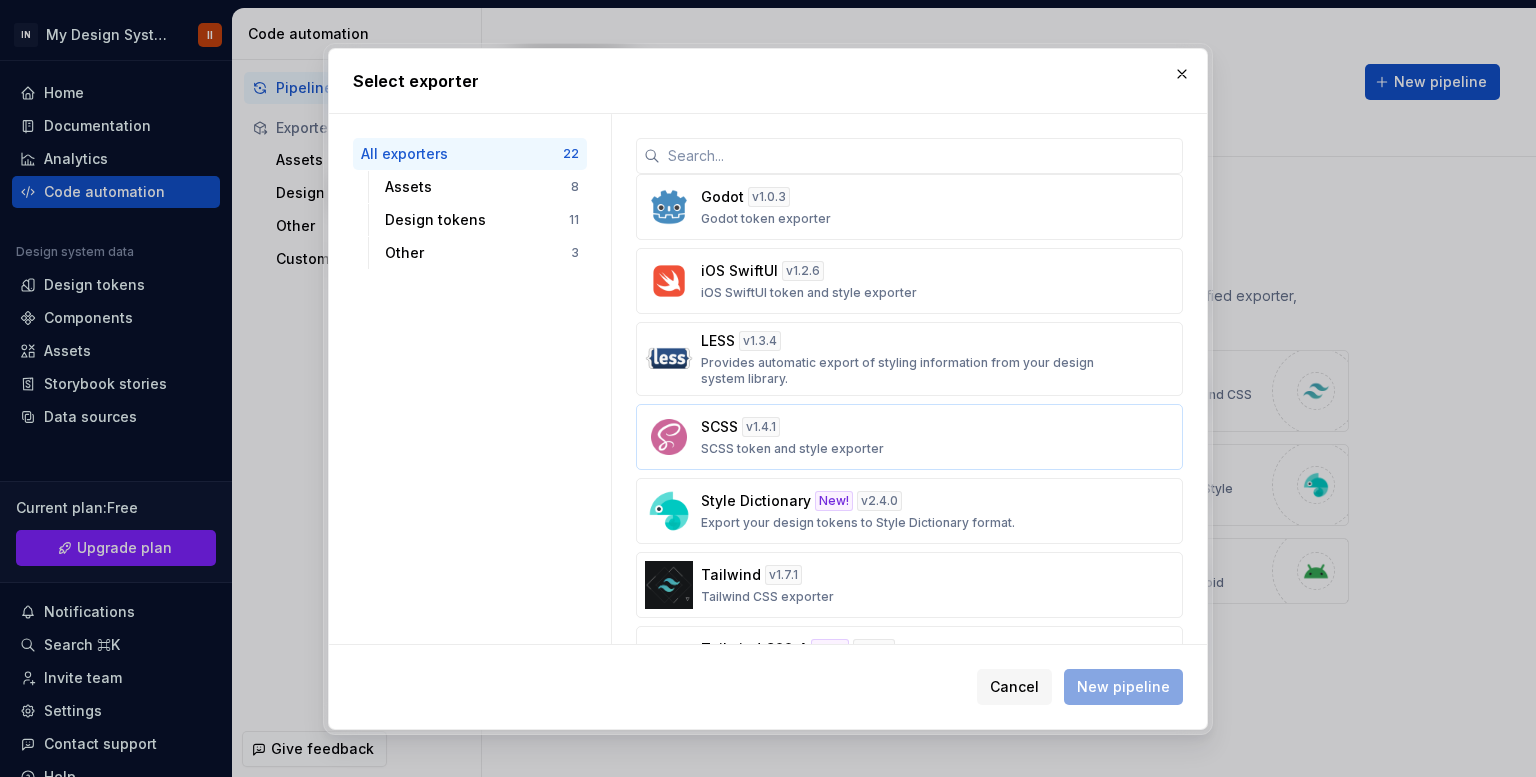 click on "SCSS v 1.4.1 SCSS token and style exporter" at bounding box center (903, 437) 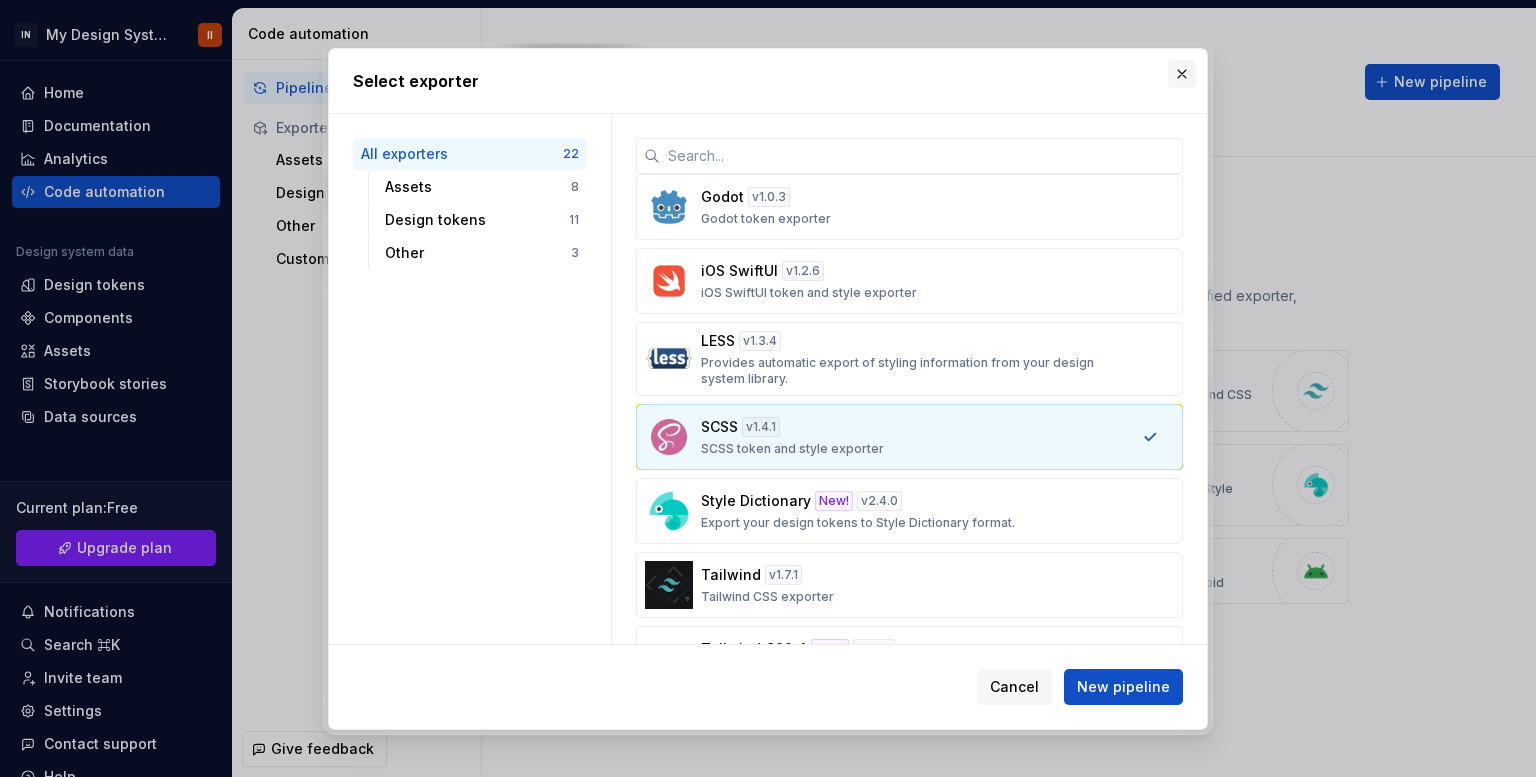 click at bounding box center (1182, 74) 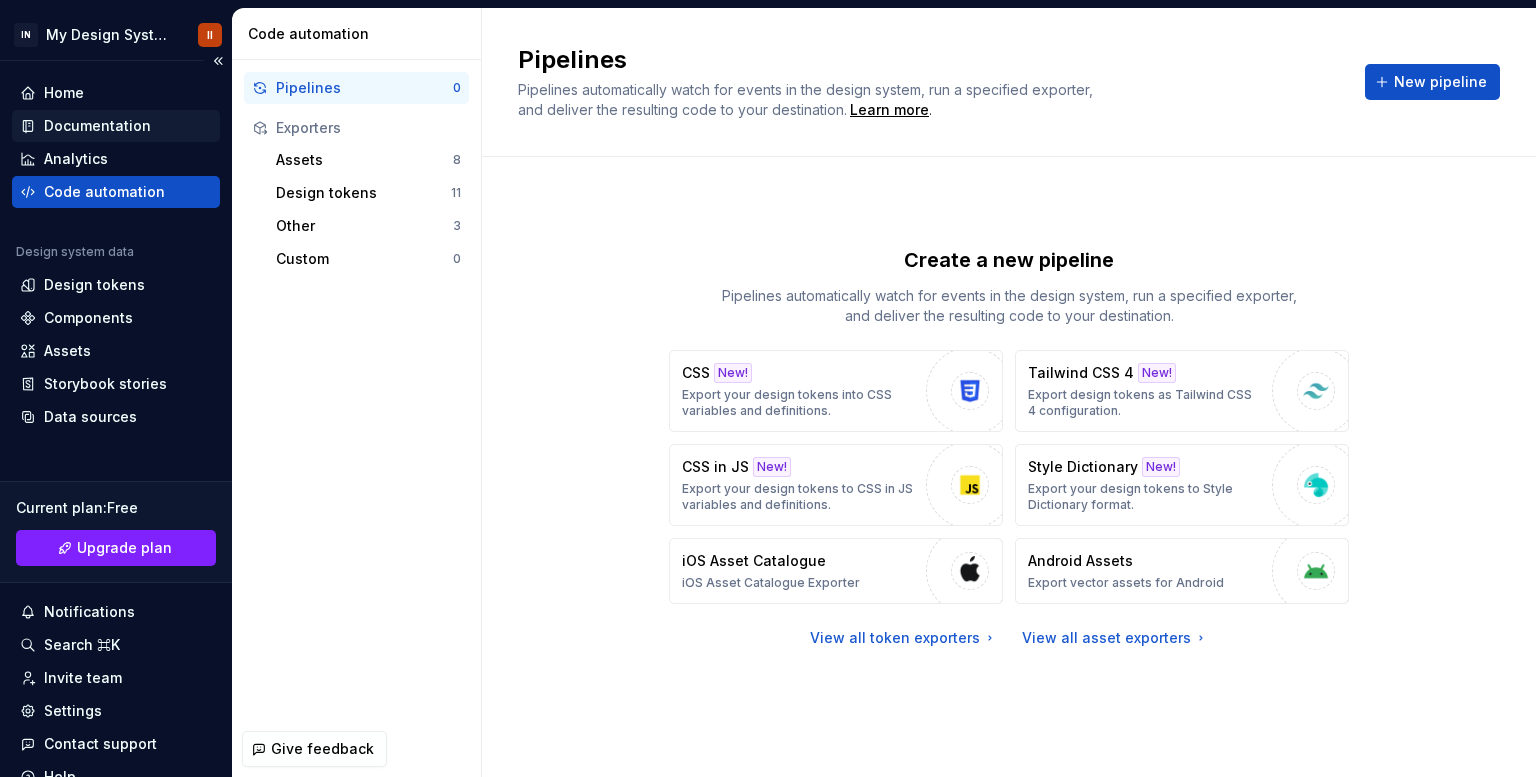 click on "Documentation" at bounding box center [97, 126] 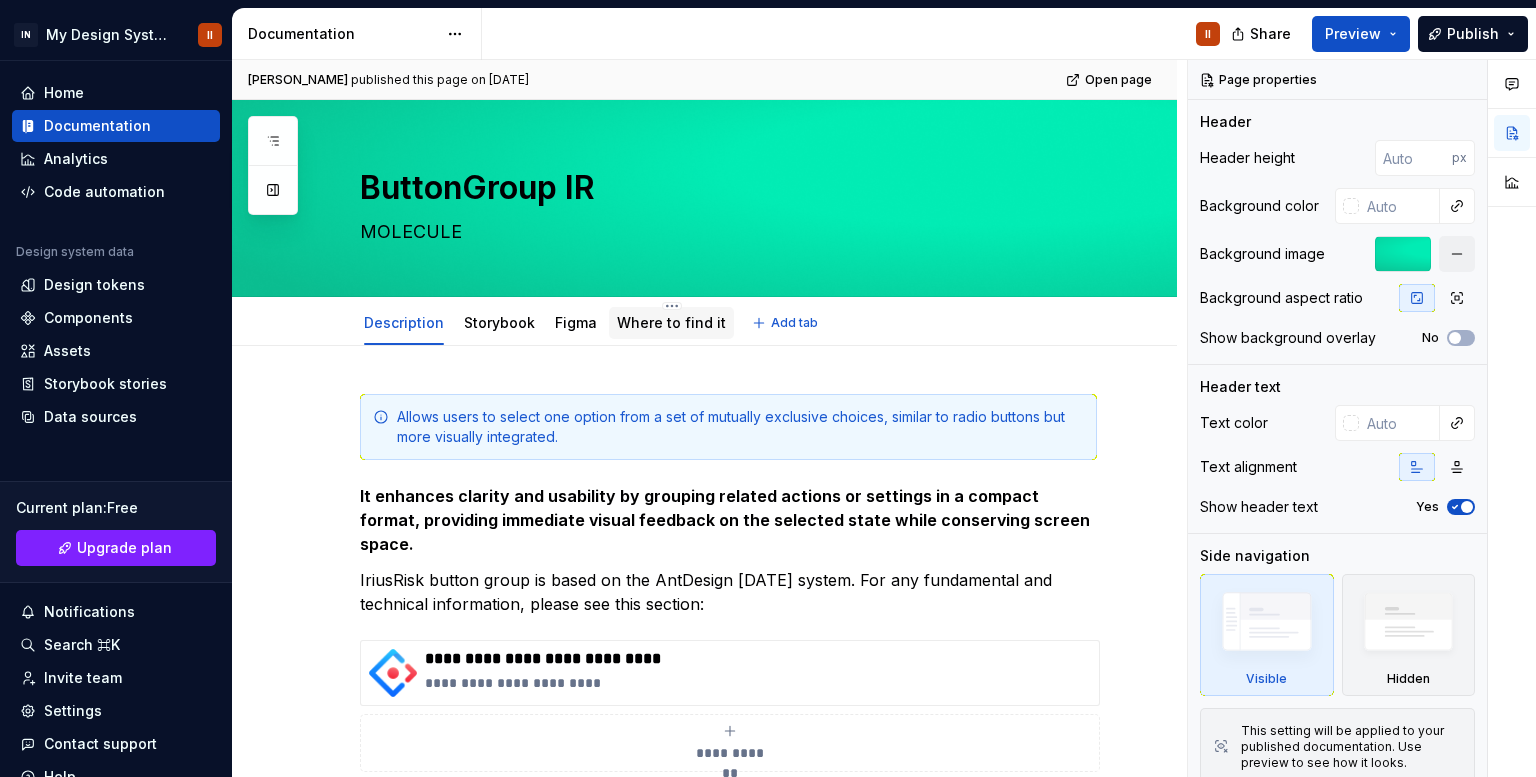 click on "Where to find it" at bounding box center (671, 322) 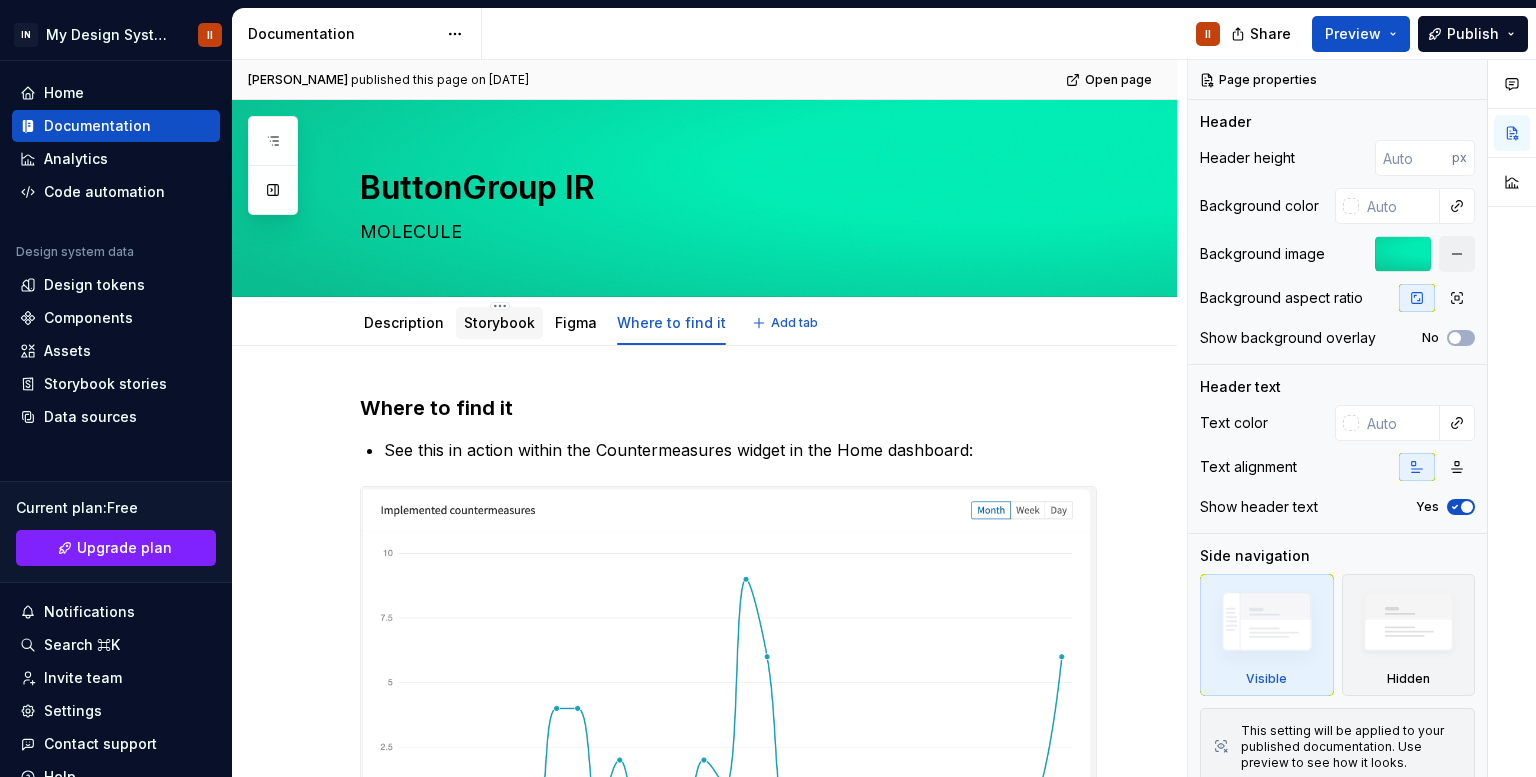 click on "Storybook" at bounding box center [499, 322] 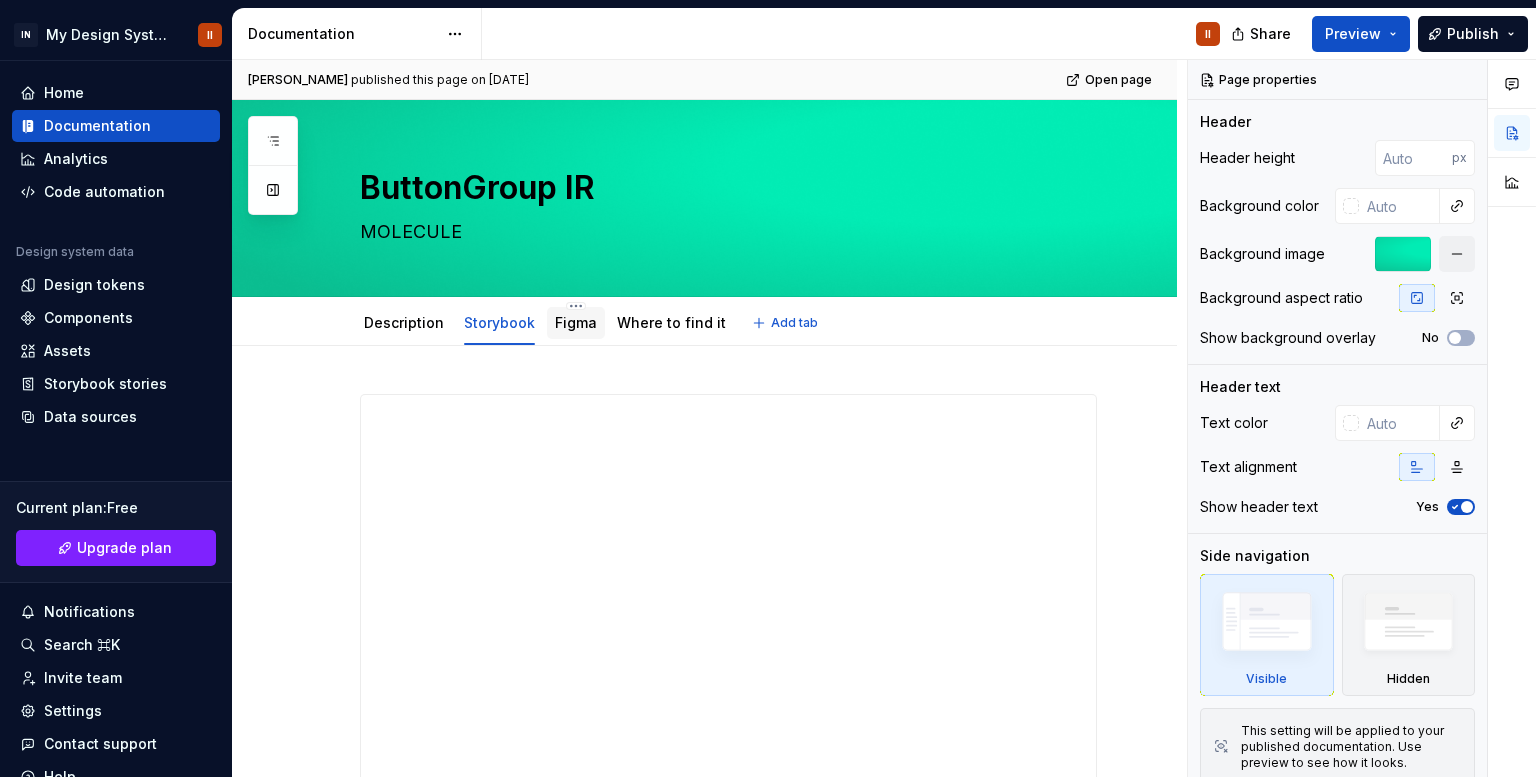 click on "Figma" at bounding box center [576, 322] 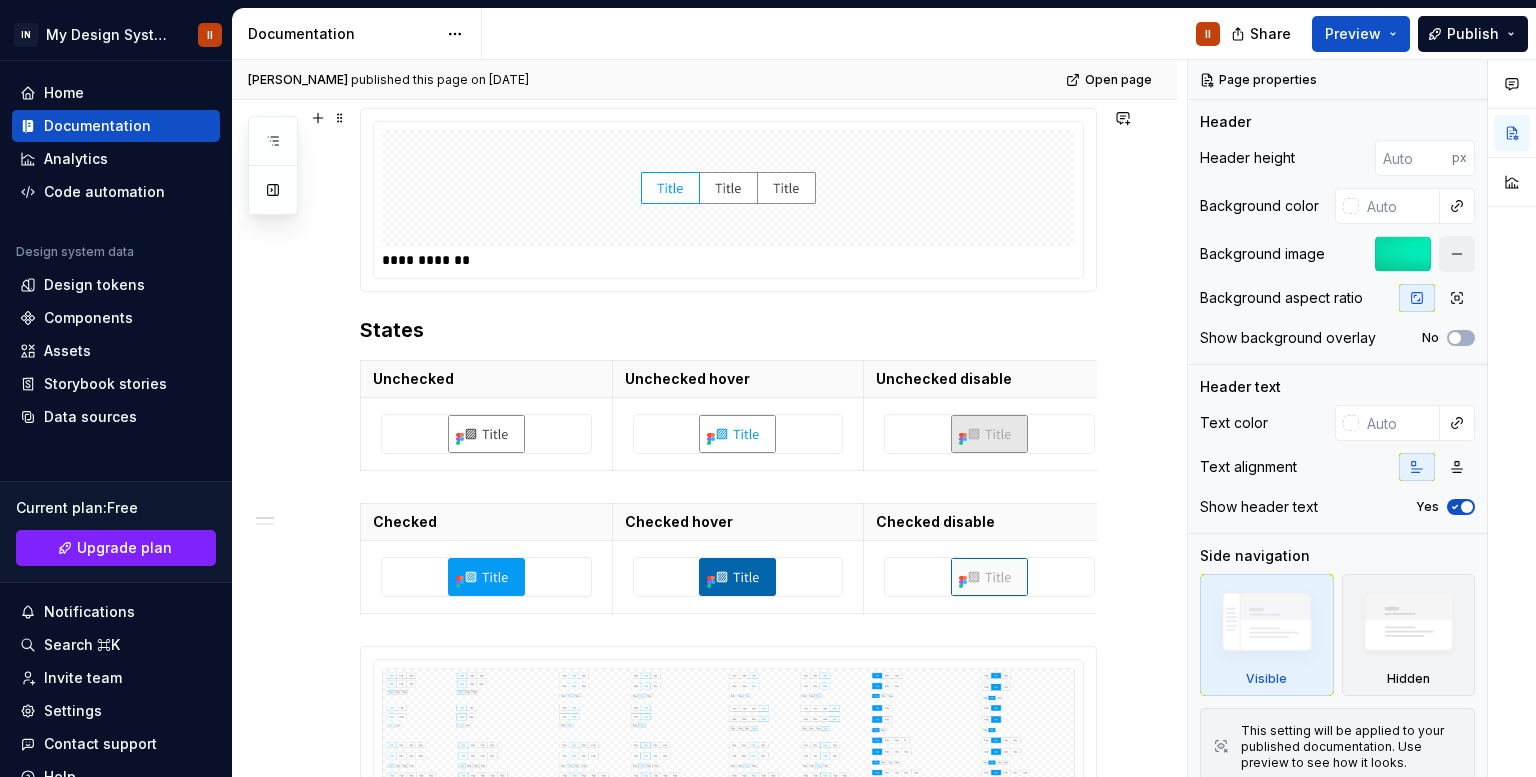 scroll, scrollTop: 0, scrollLeft: 0, axis: both 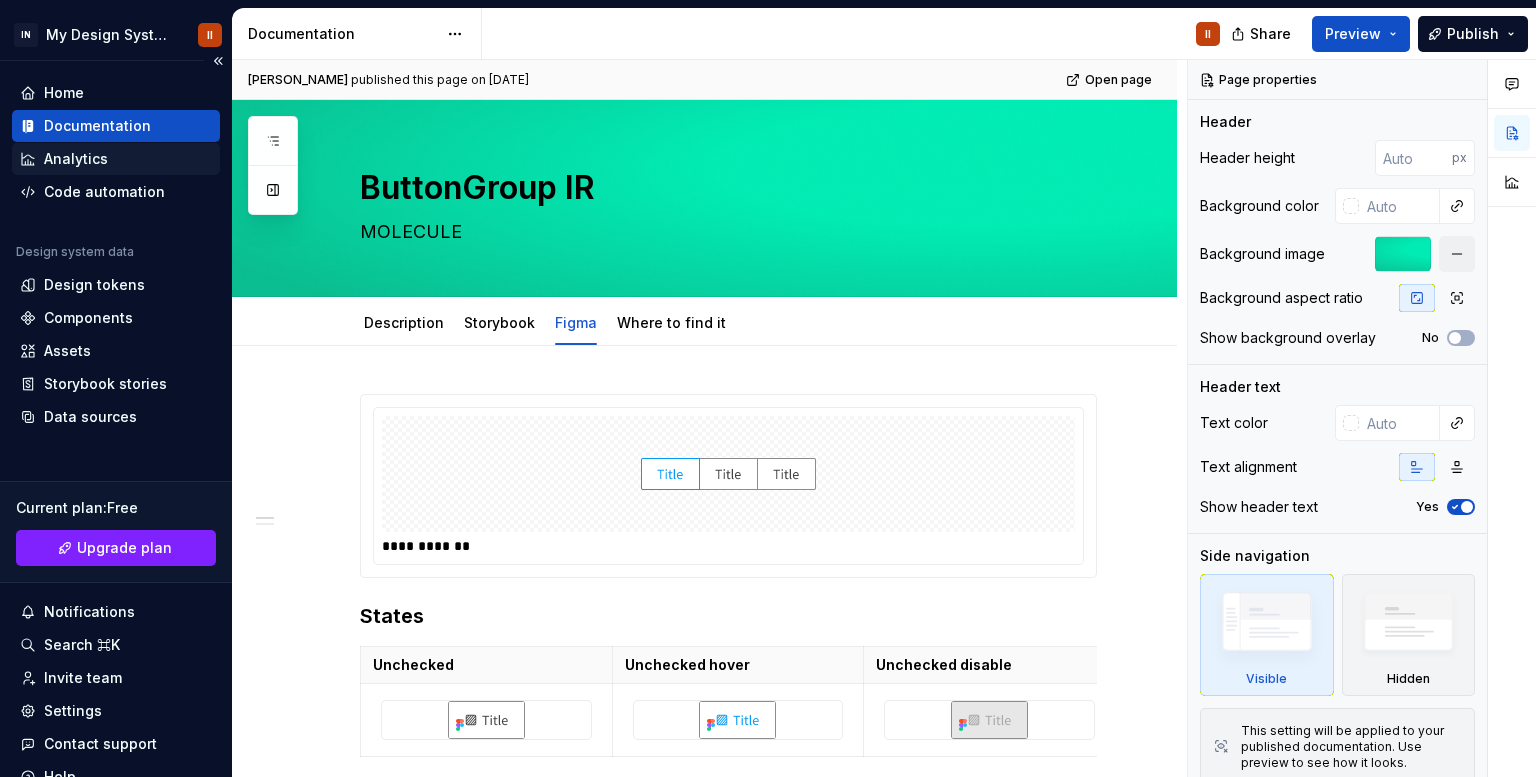 click on "Analytics" at bounding box center [76, 159] 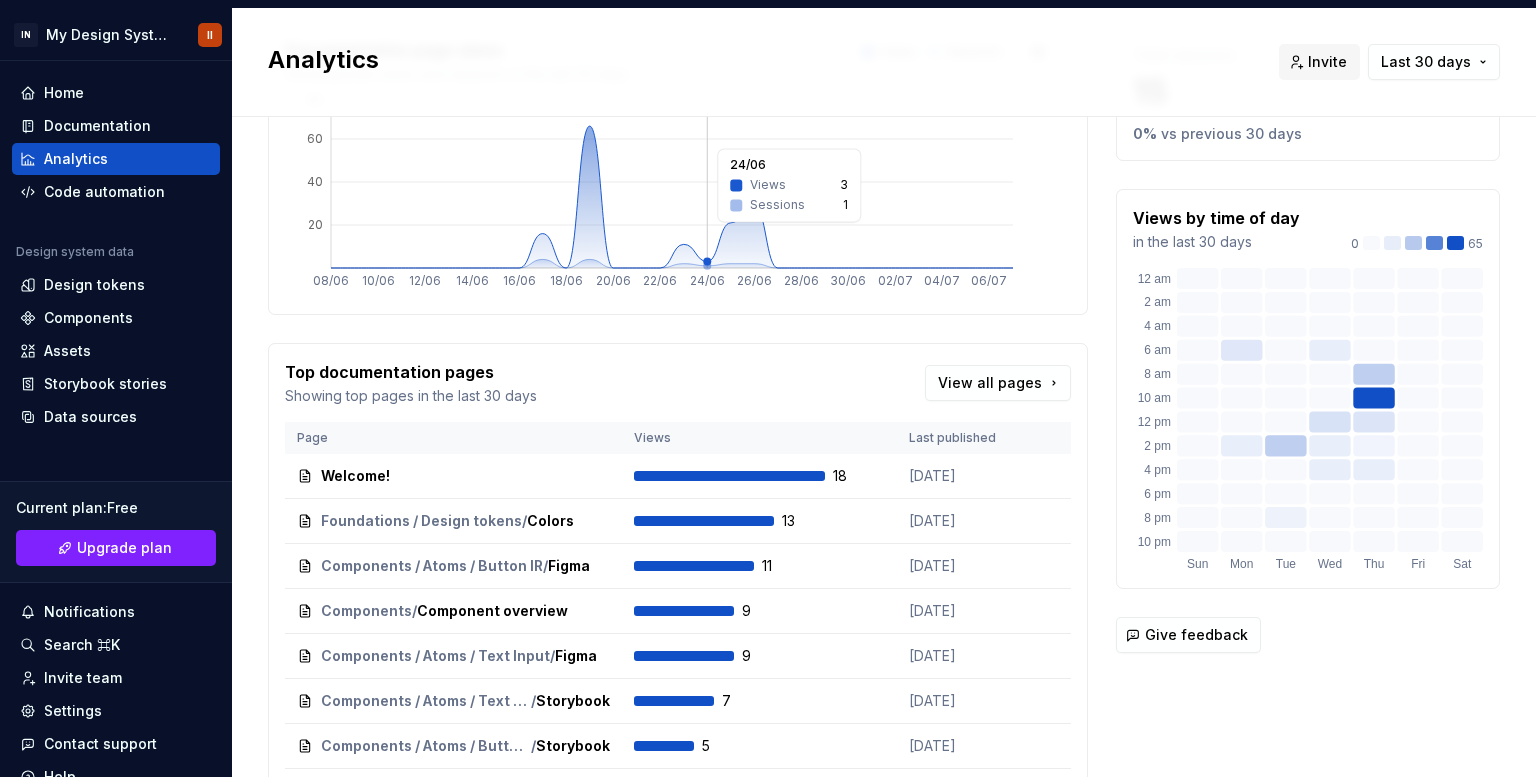 scroll, scrollTop: 288, scrollLeft: 0, axis: vertical 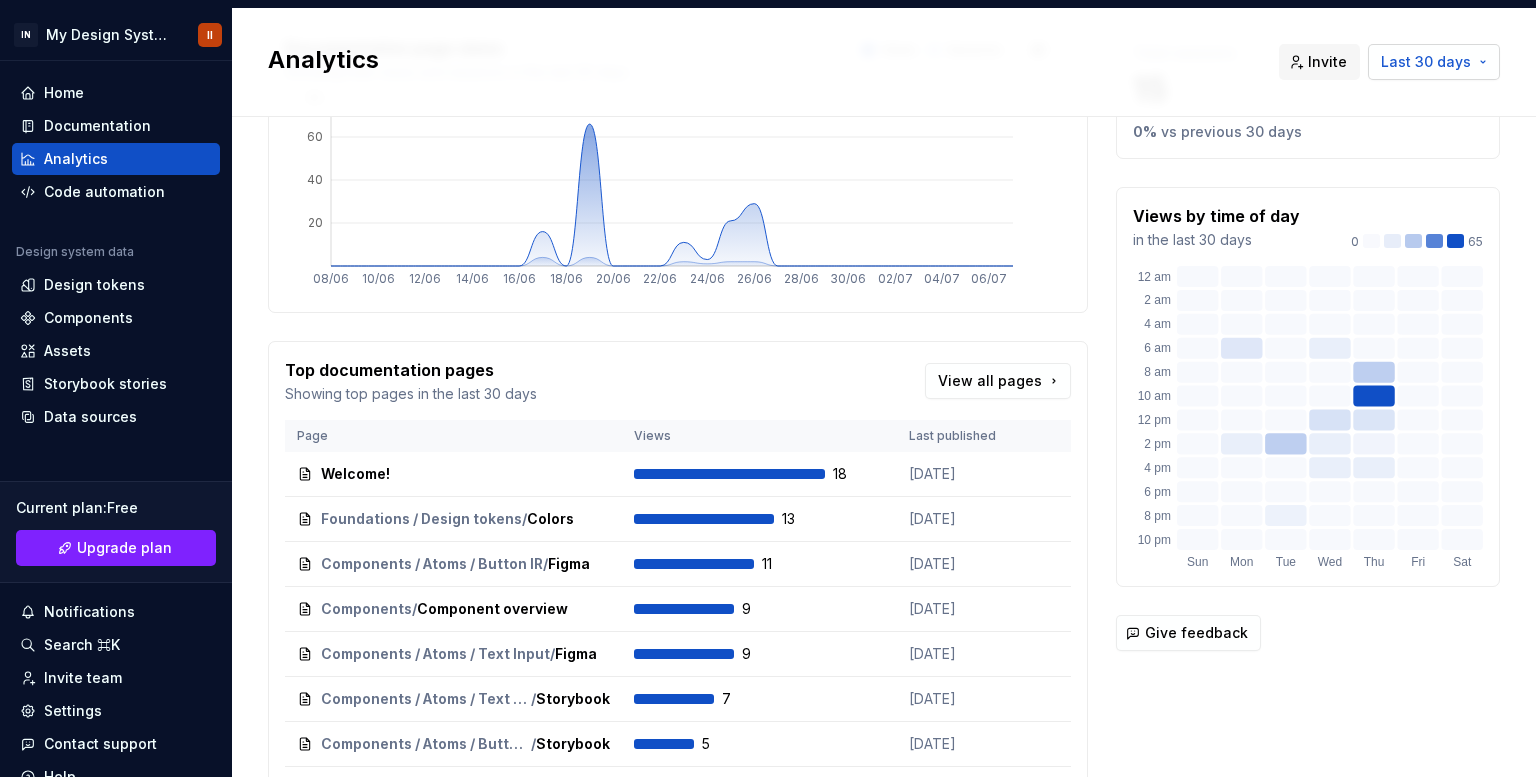 click on "Last 30 days" at bounding box center [1426, 62] 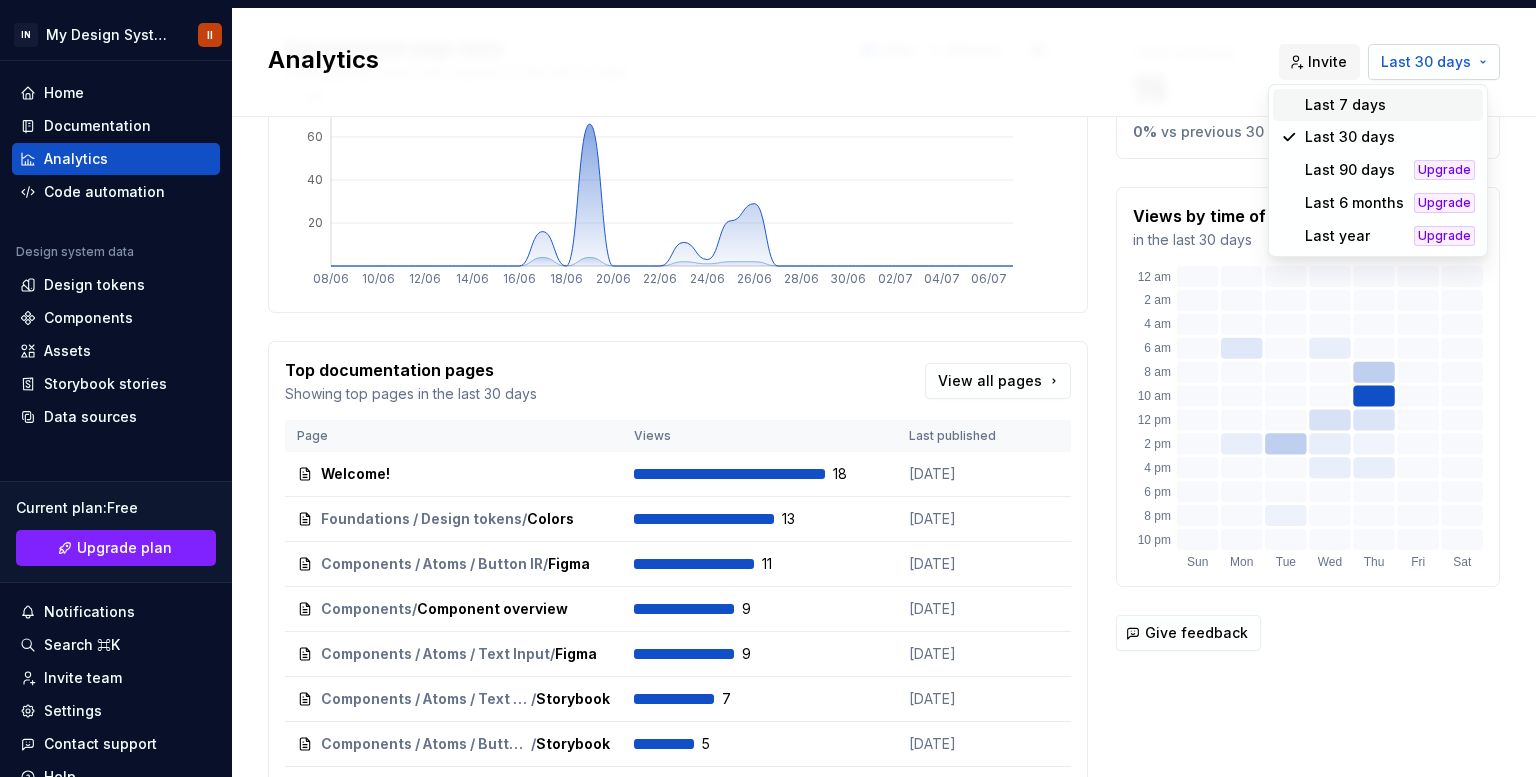 click on "IN My Design System II Home Documentation Analytics Code automation Design system data Design tokens Components Assets Storybook stories Data sources Current plan :  Free Upgrade plan Notifications Search ⌘K Invite team Settings Contact support Help Analytics Invite Last 30 days Documentation analytics data is only available for the last 30 days On the  Free  plan, you can access analytics for the past 30 days. Upgrade to a  Team  plan or higher for extended data access. Upgrade to Team Upgrade to Company View all plans Documentation page views Showing total views and sessions in the last 30 days Views Sessions 08/06 10/06 12/06 14/06 16/06 18/06 20/06 22/06 24/06 26/06 28/06 30/06 02/07 04/07 06/07 20 40 60 80 Top documentation pages Showing top pages in the last 30 days View all pages Page Views Last published Welcome! Open 18 [DATE] Edit page Foundations / Design tokens  /  Colors Open 13 [DATE] Edit page Components / Atoms / Button IR  /  Figma Open 11 [DATE] Edit page Components Open" at bounding box center [768, 388] 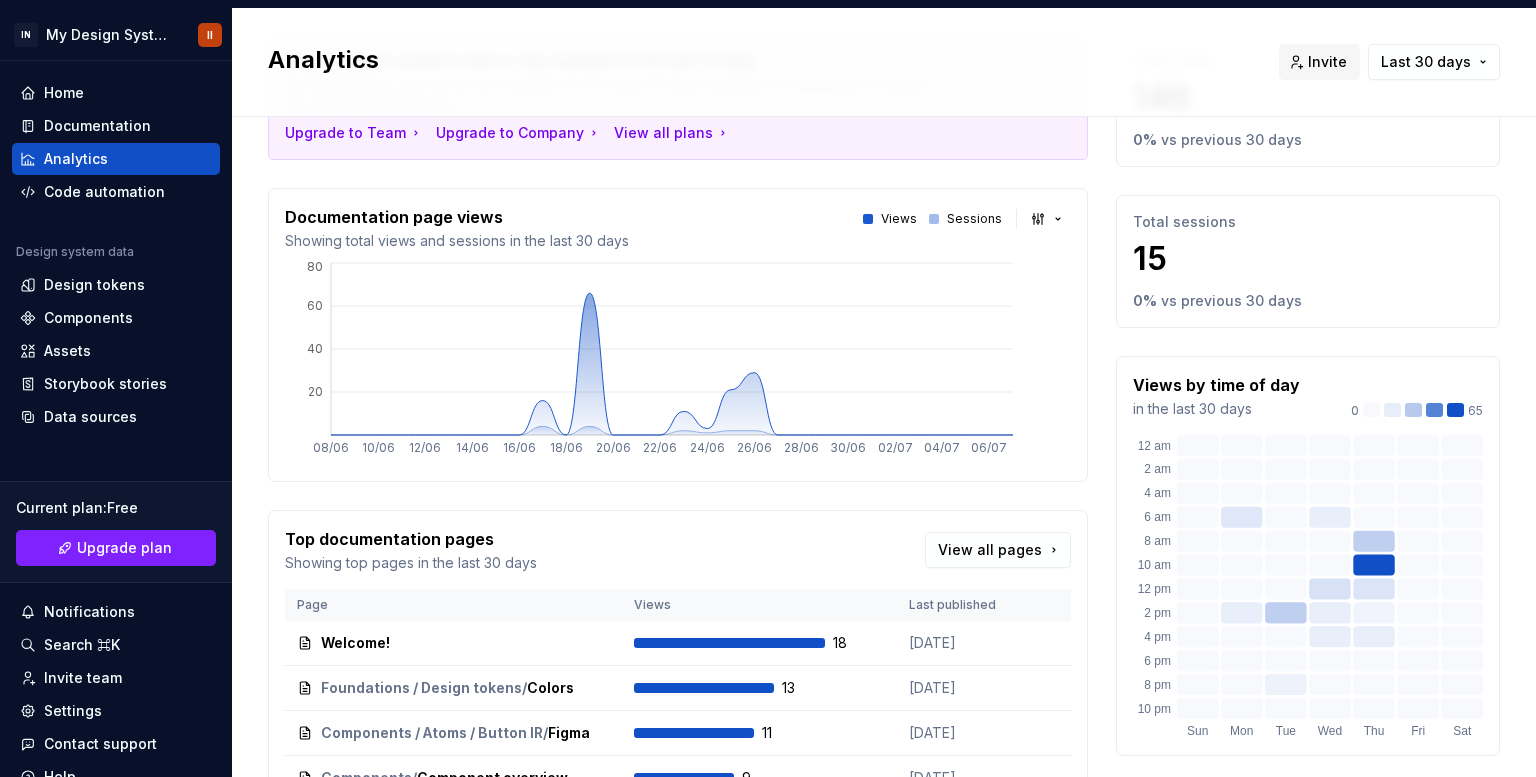scroll, scrollTop: 23, scrollLeft: 0, axis: vertical 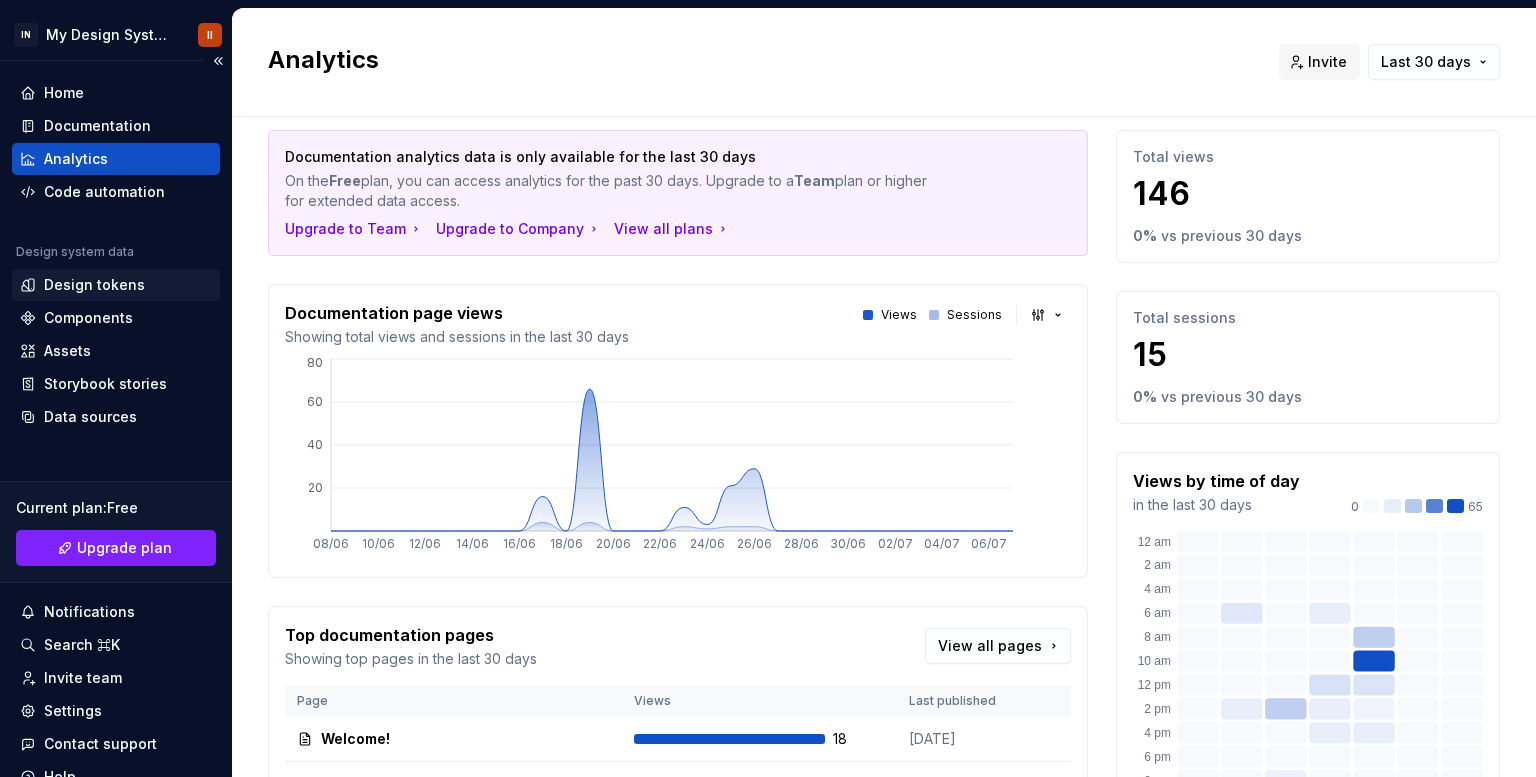 click on "Design tokens" at bounding box center (116, 285) 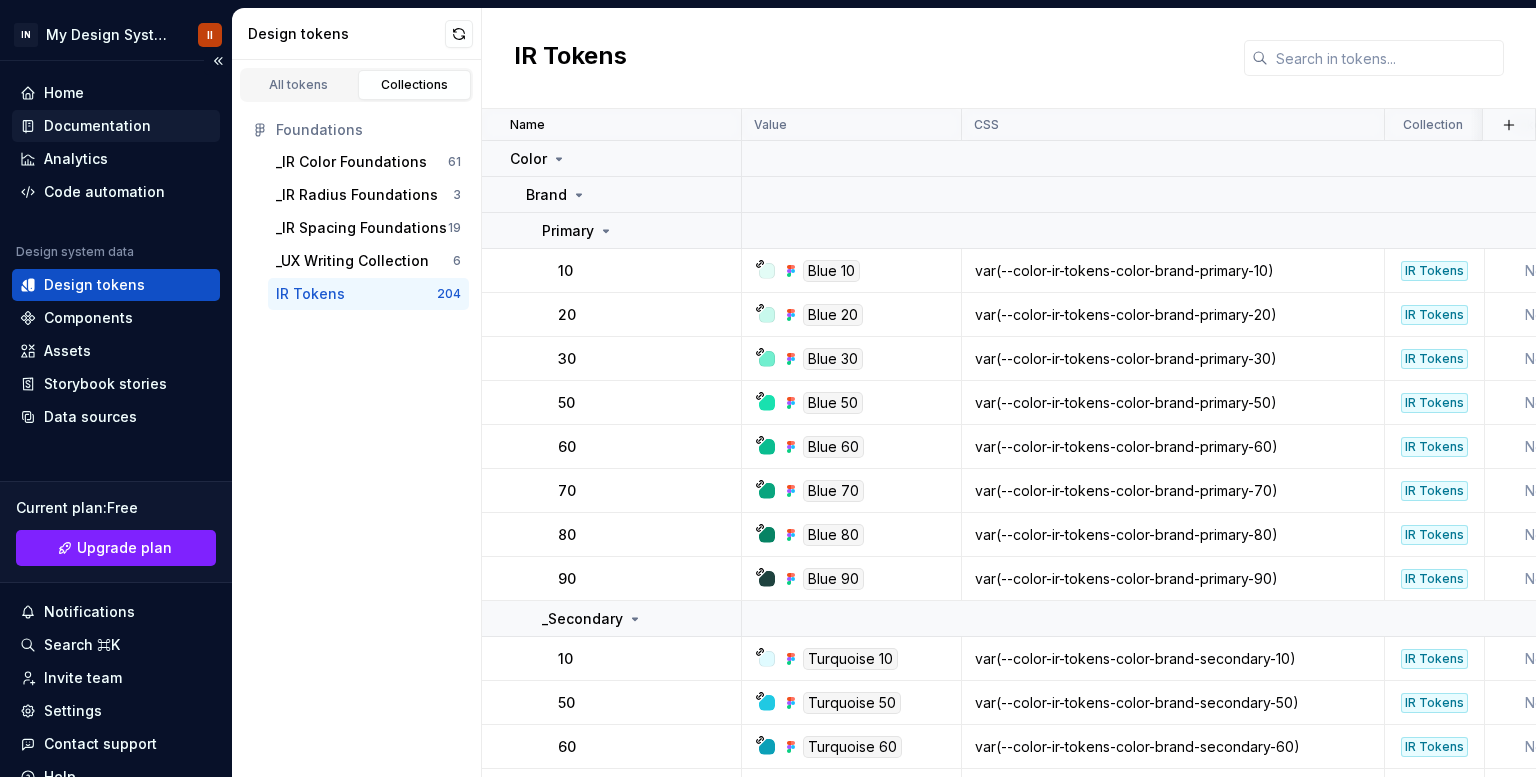 click on "Documentation" at bounding box center (97, 126) 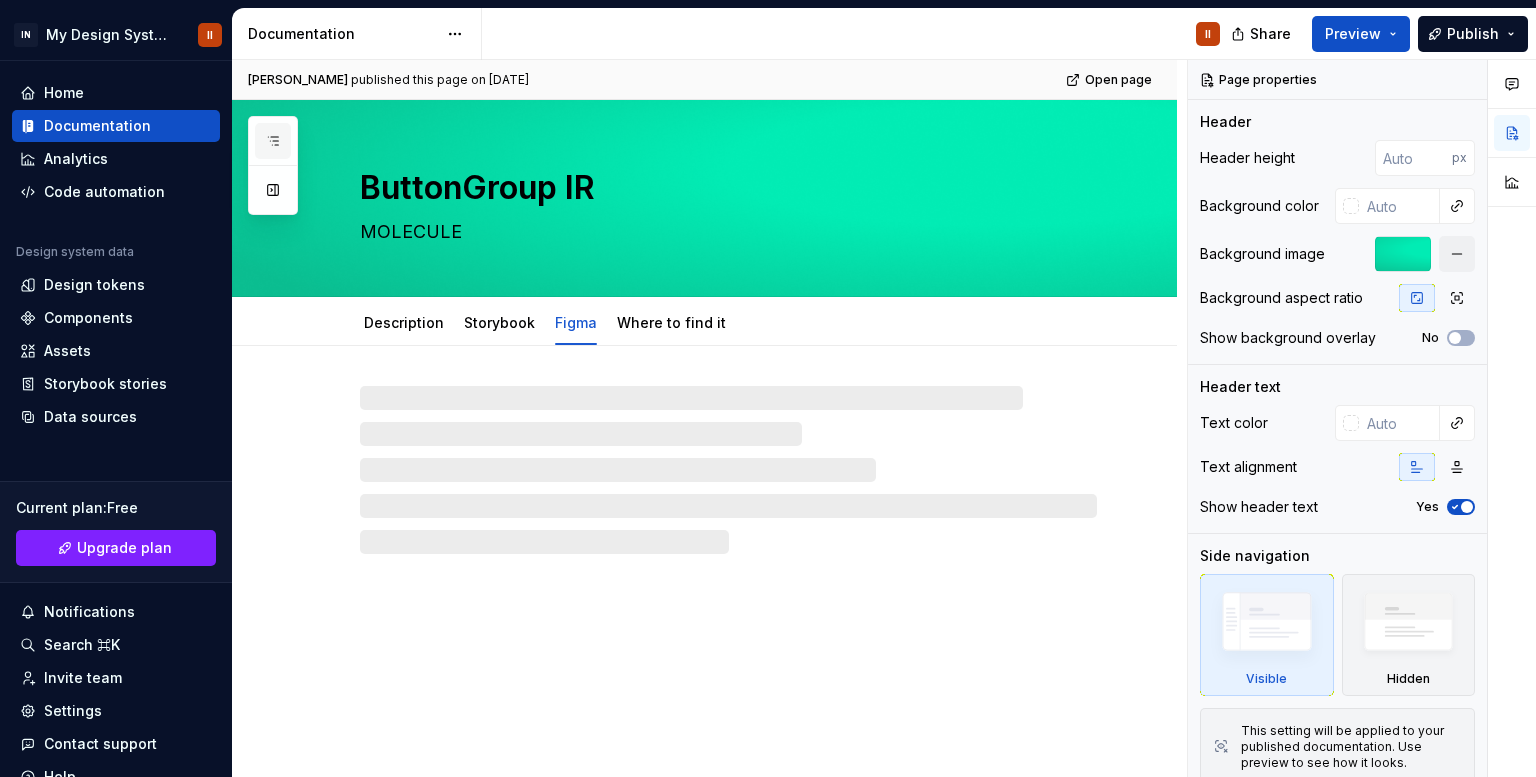 click 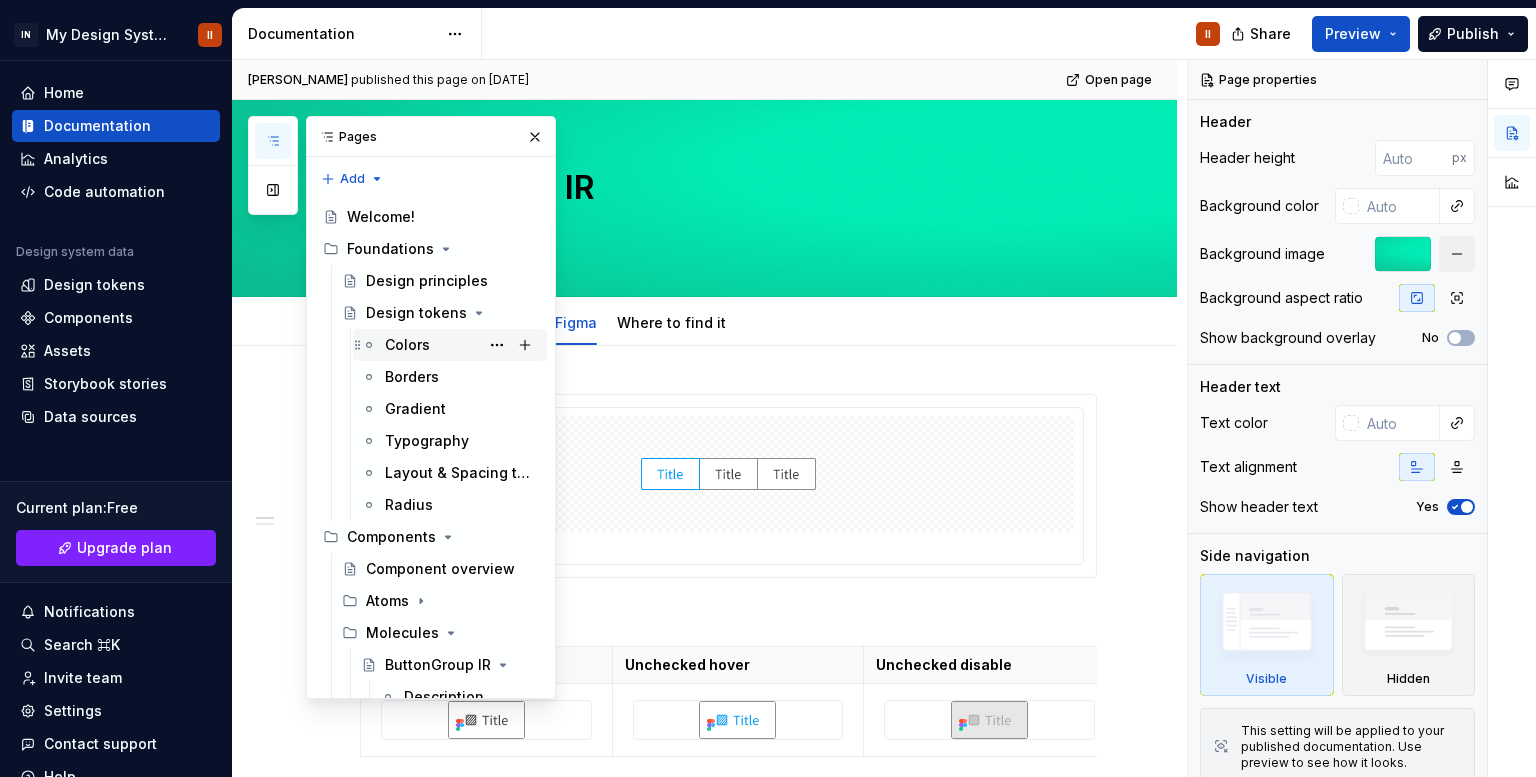 click on "Colors" at bounding box center (407, 345) 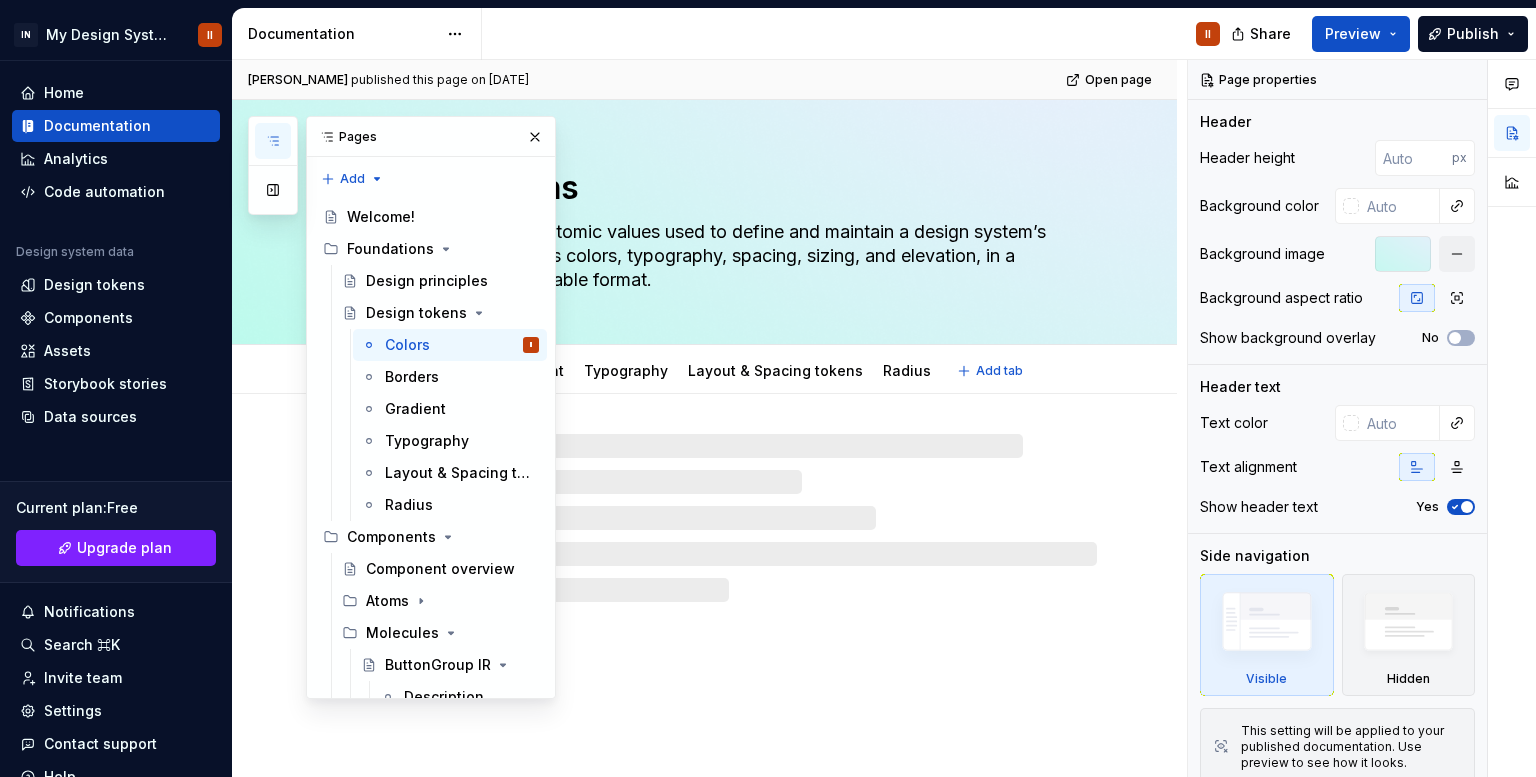 click on "Colors Borders Gradient Typography Layout & Spacing tokens Radius Add tab" at bounding box center (728, 371) 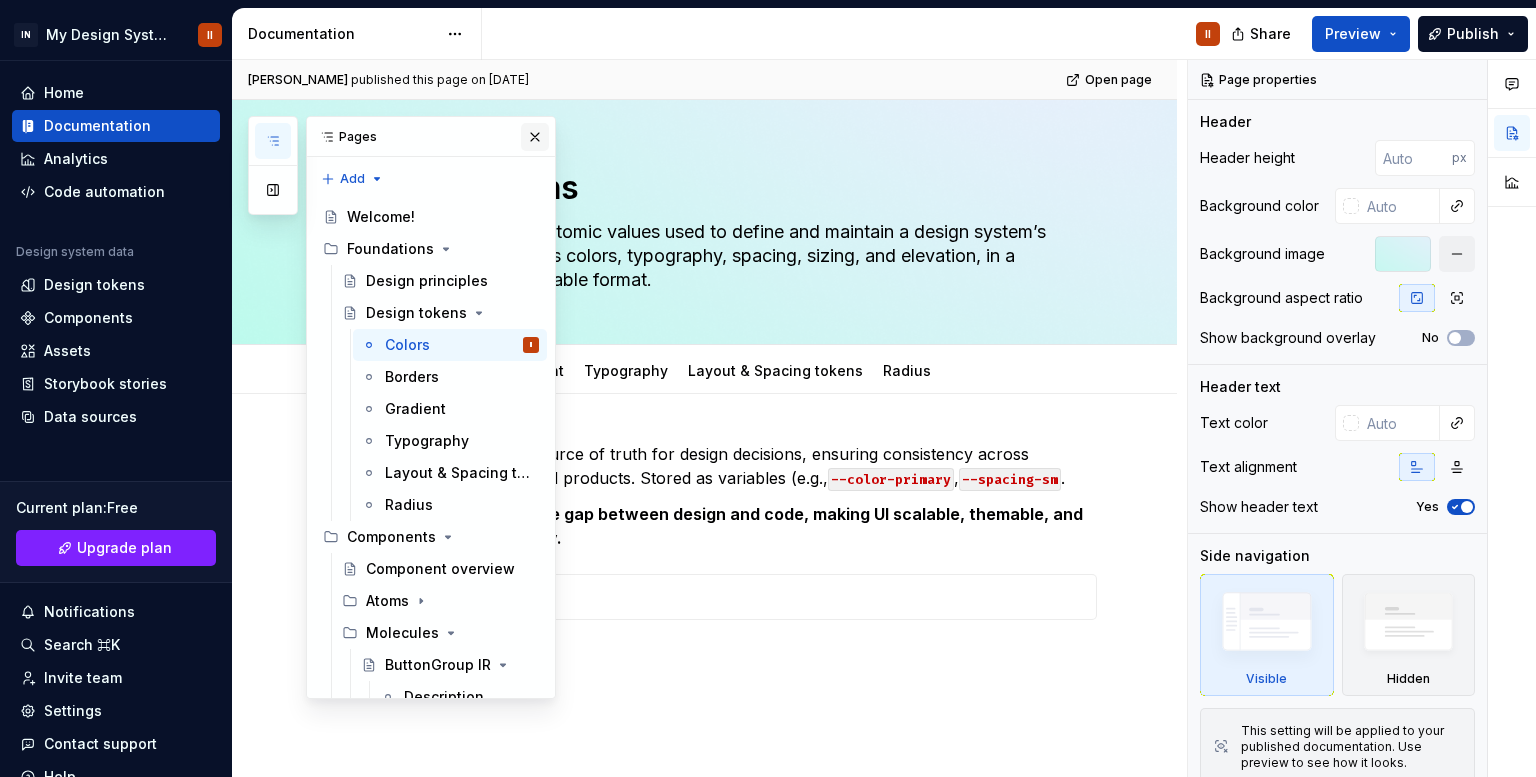 click at bounding box center (535, 137) 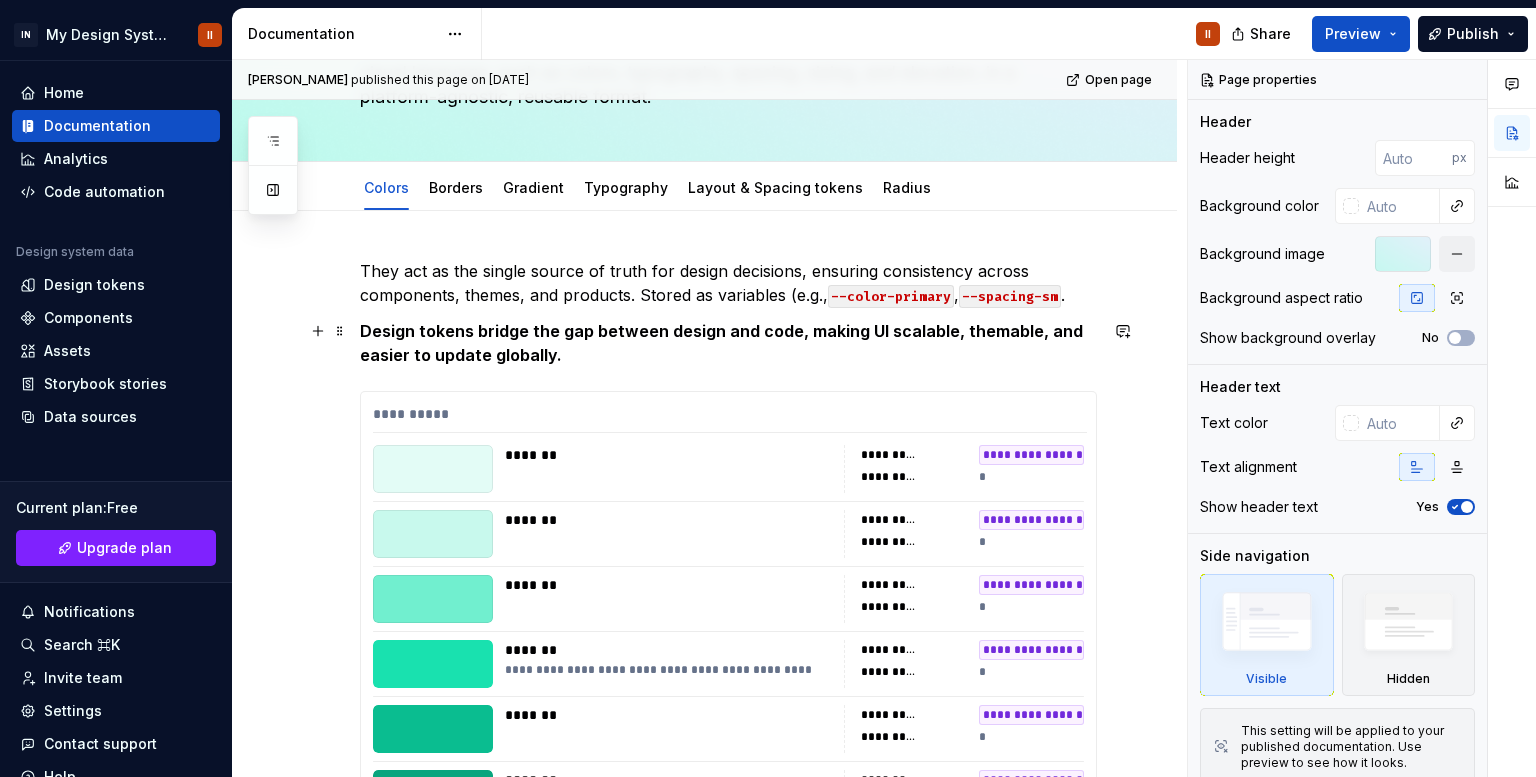 scroll, scrollTop: 192, scrollLeft: 0, axis: vertical 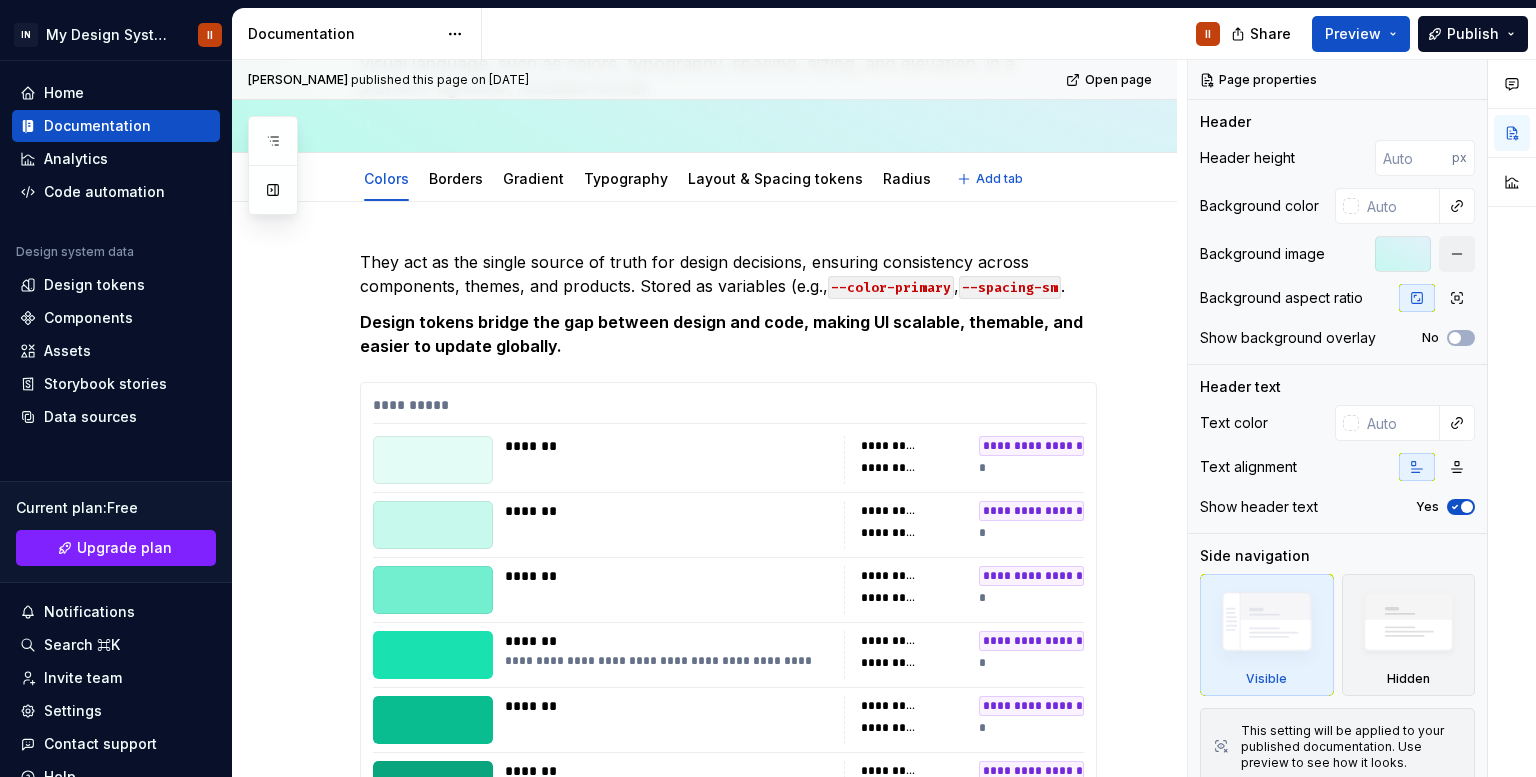 type on "*" 